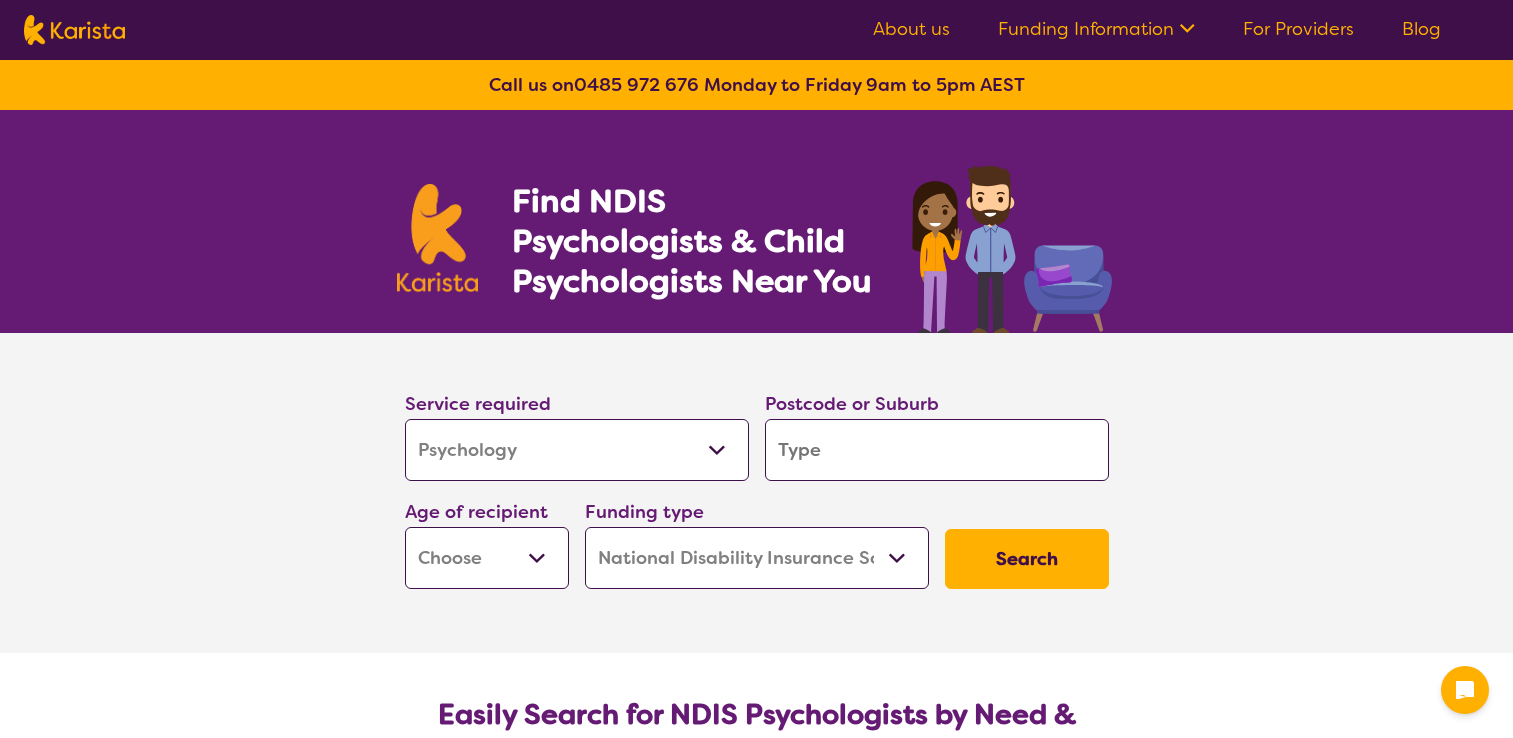 select on "Psychology" 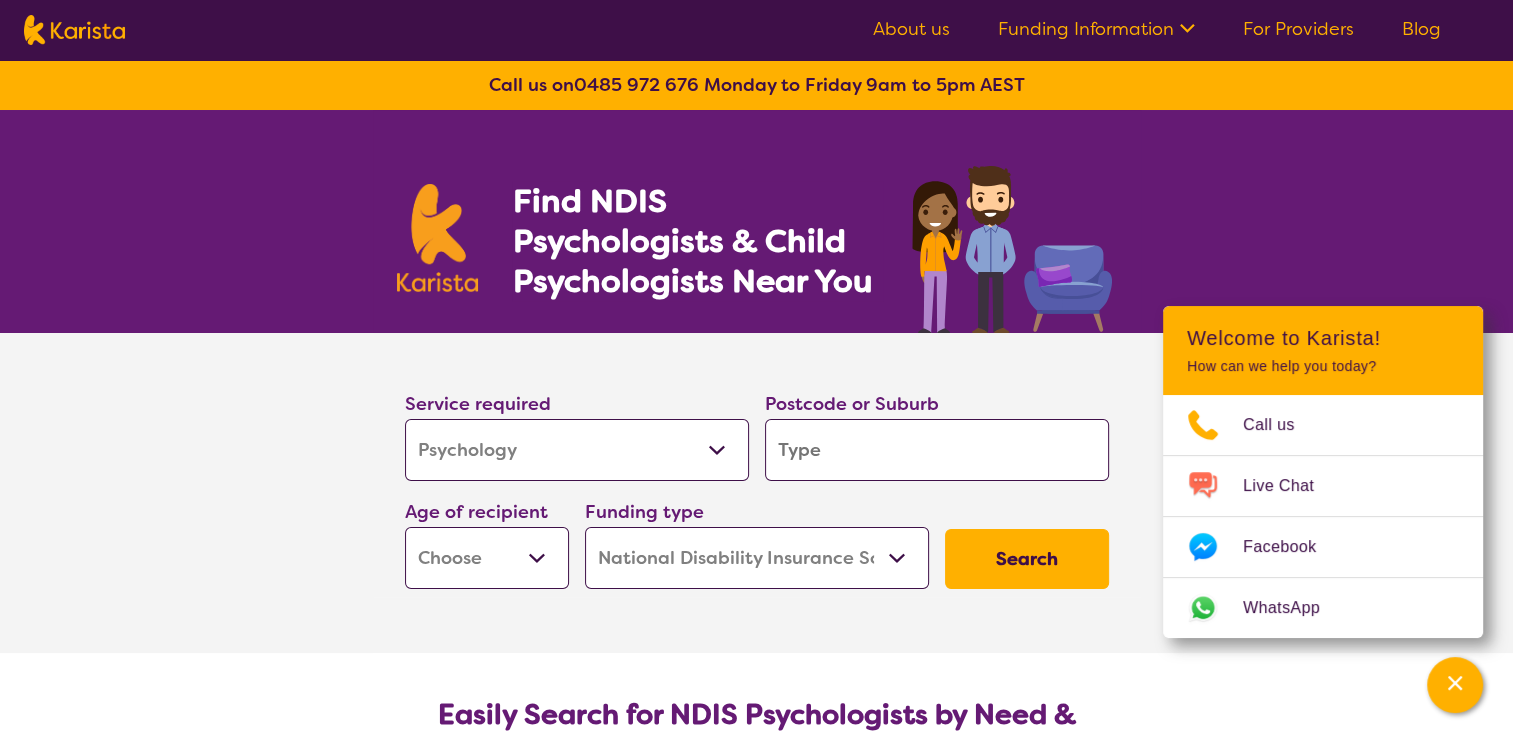 click at bounding box center [937, 450] 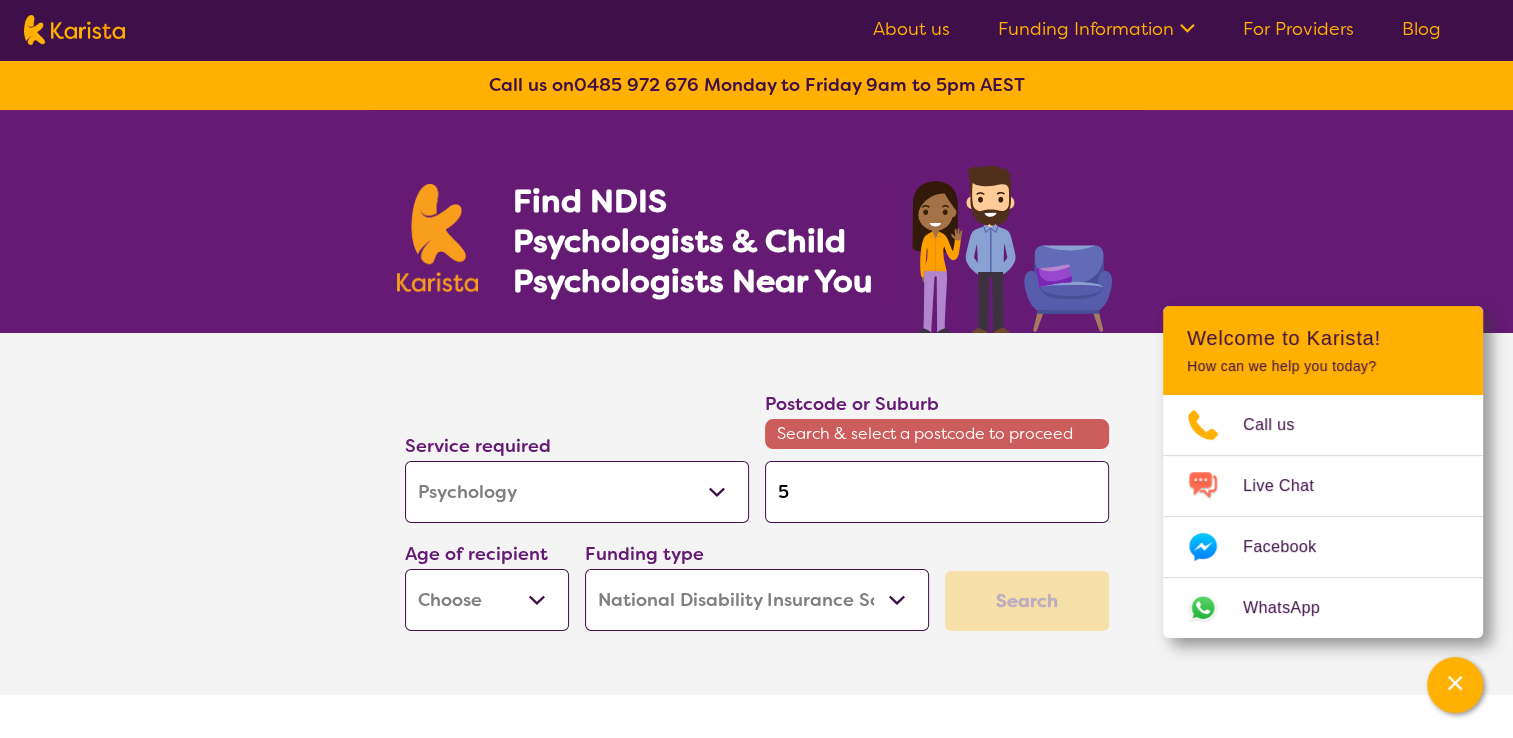 type on "51" 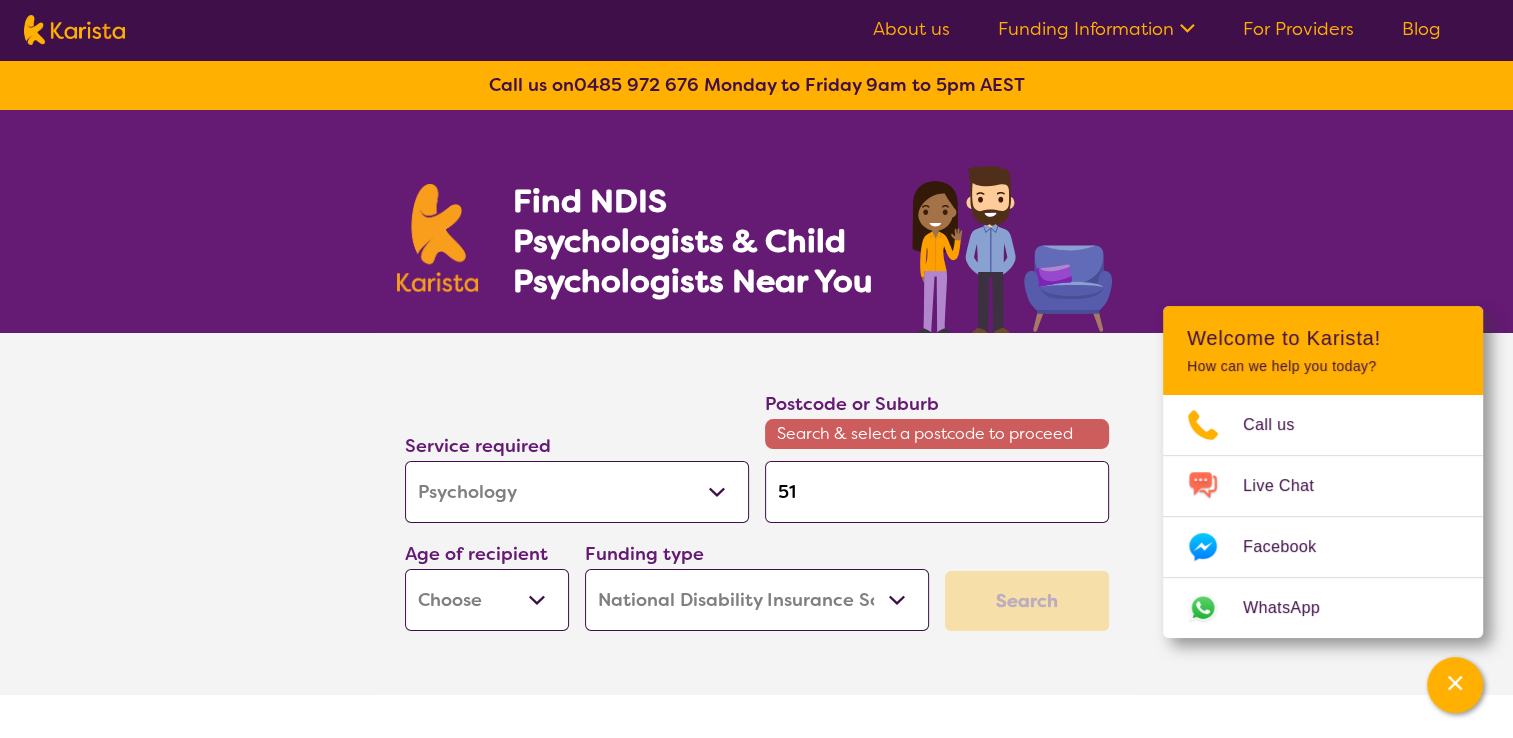type on "511" 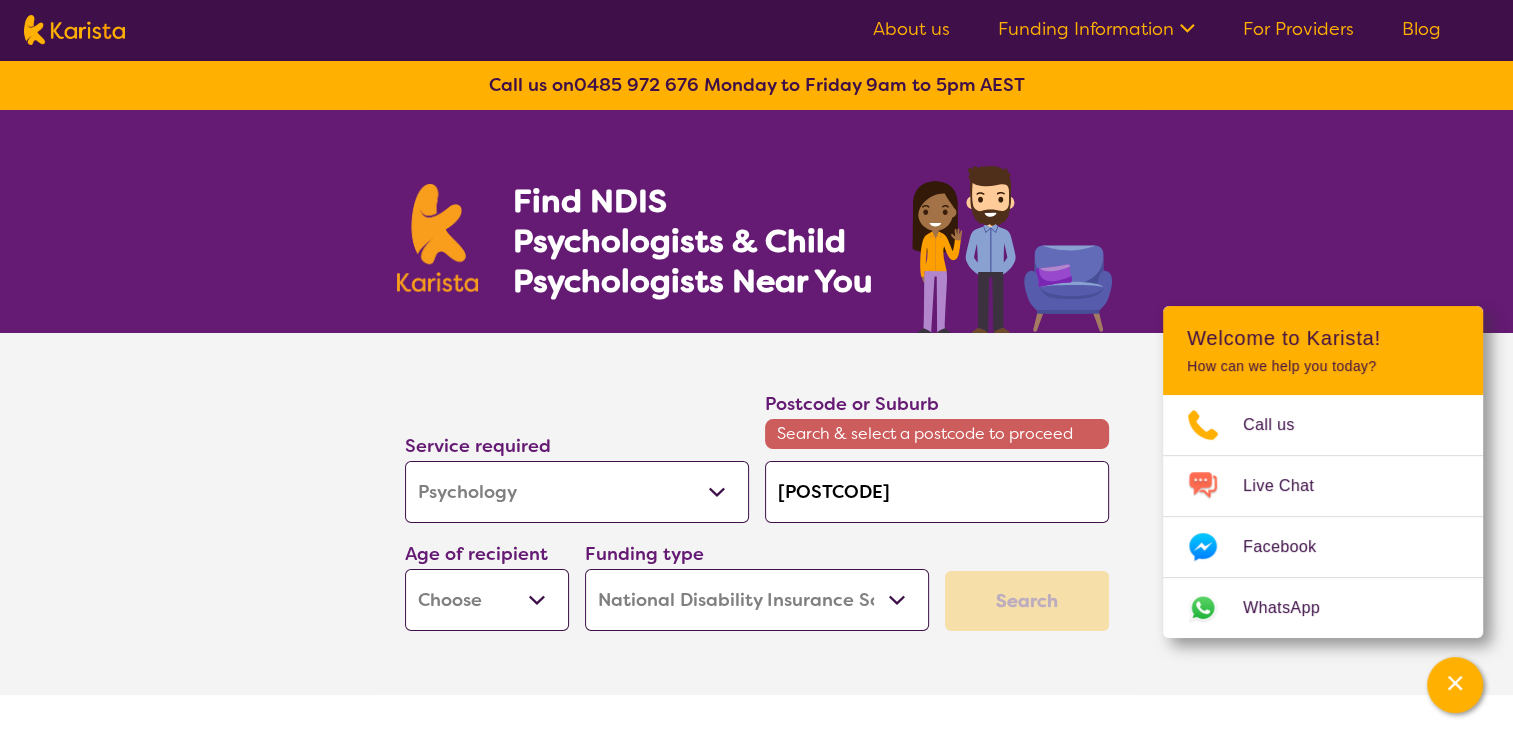 type on "5114" 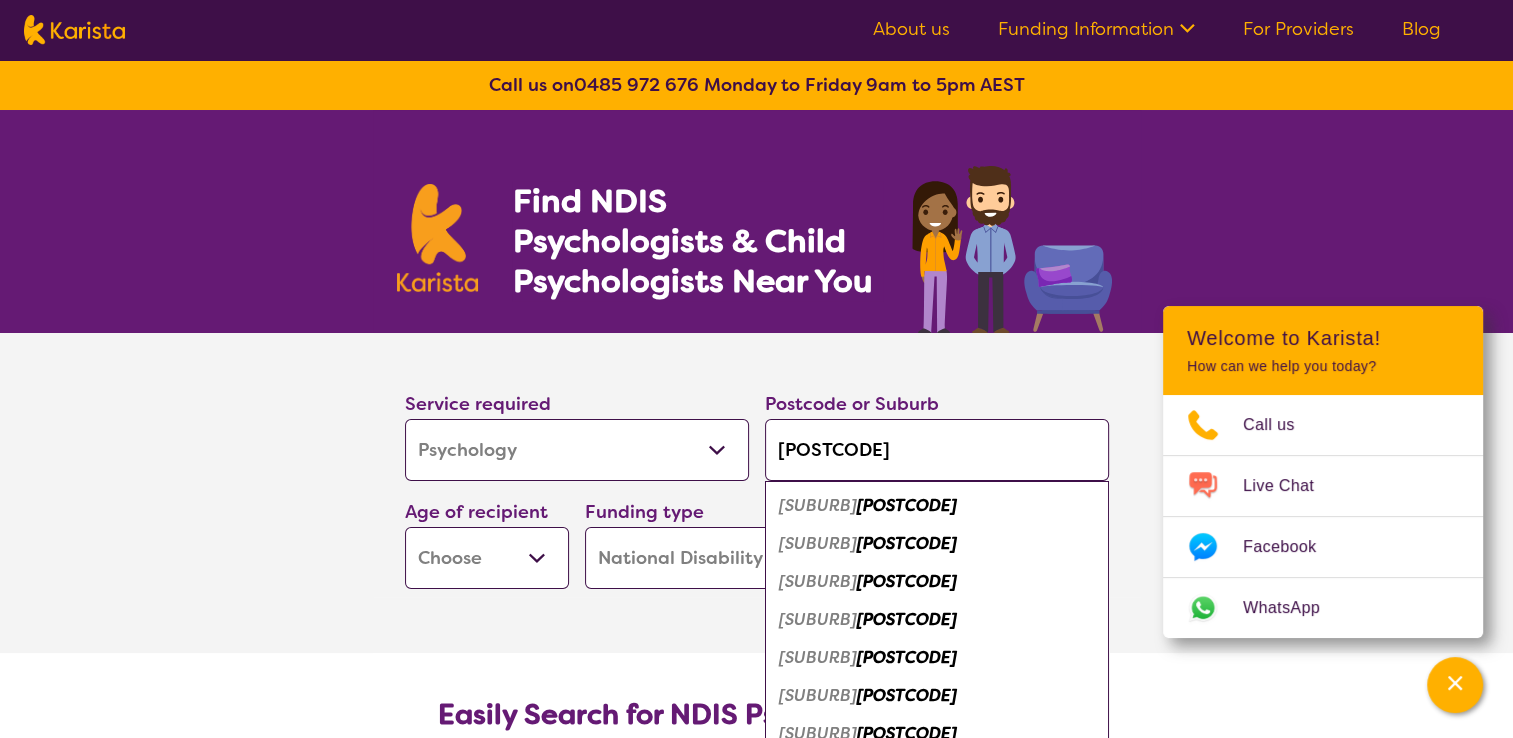type on "5114" 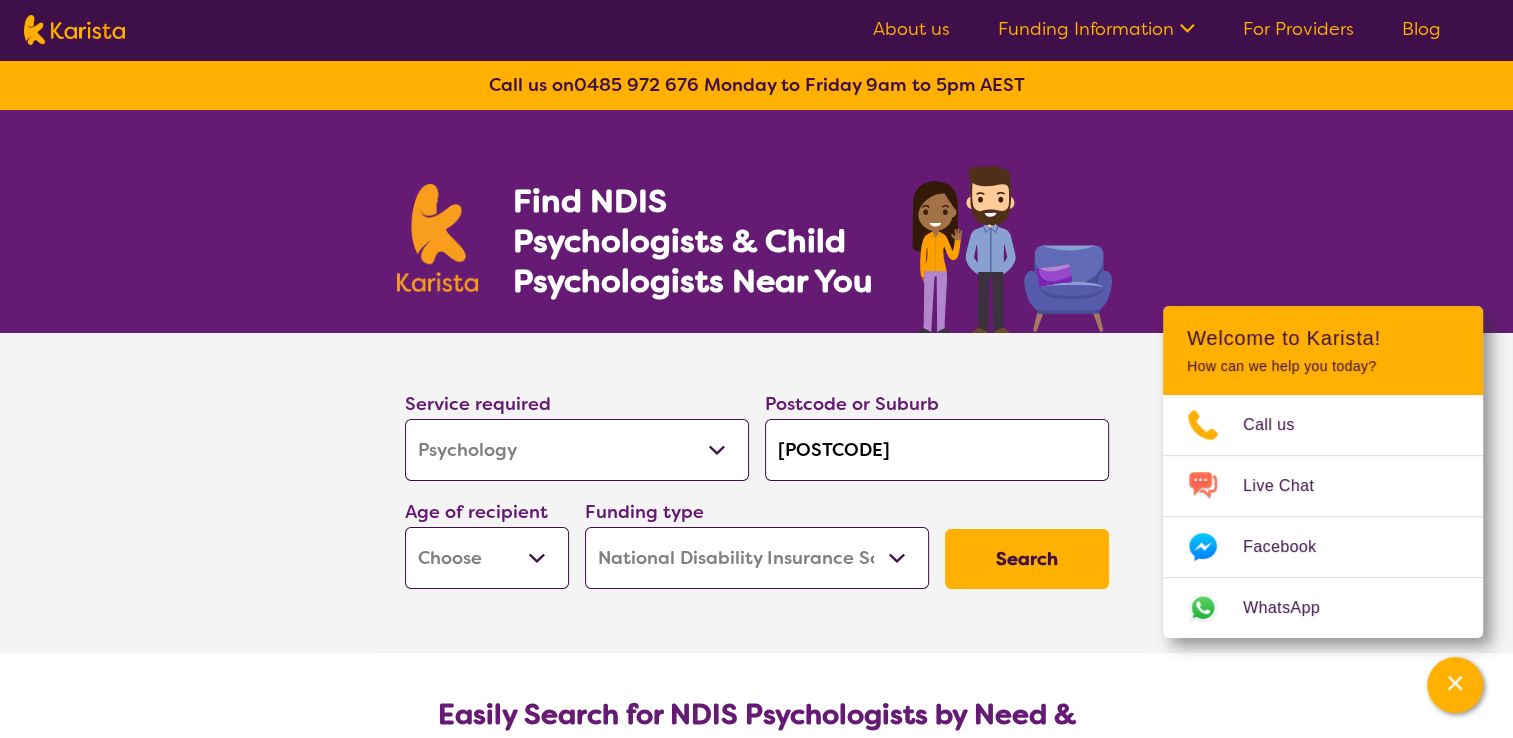 click on "Early Childhood - 0 to 9 Child - 10 to 11 Adolescent - 12 to 17 Adult - 18 to 64 Aged - 65+" at bounding box center (487, 558) 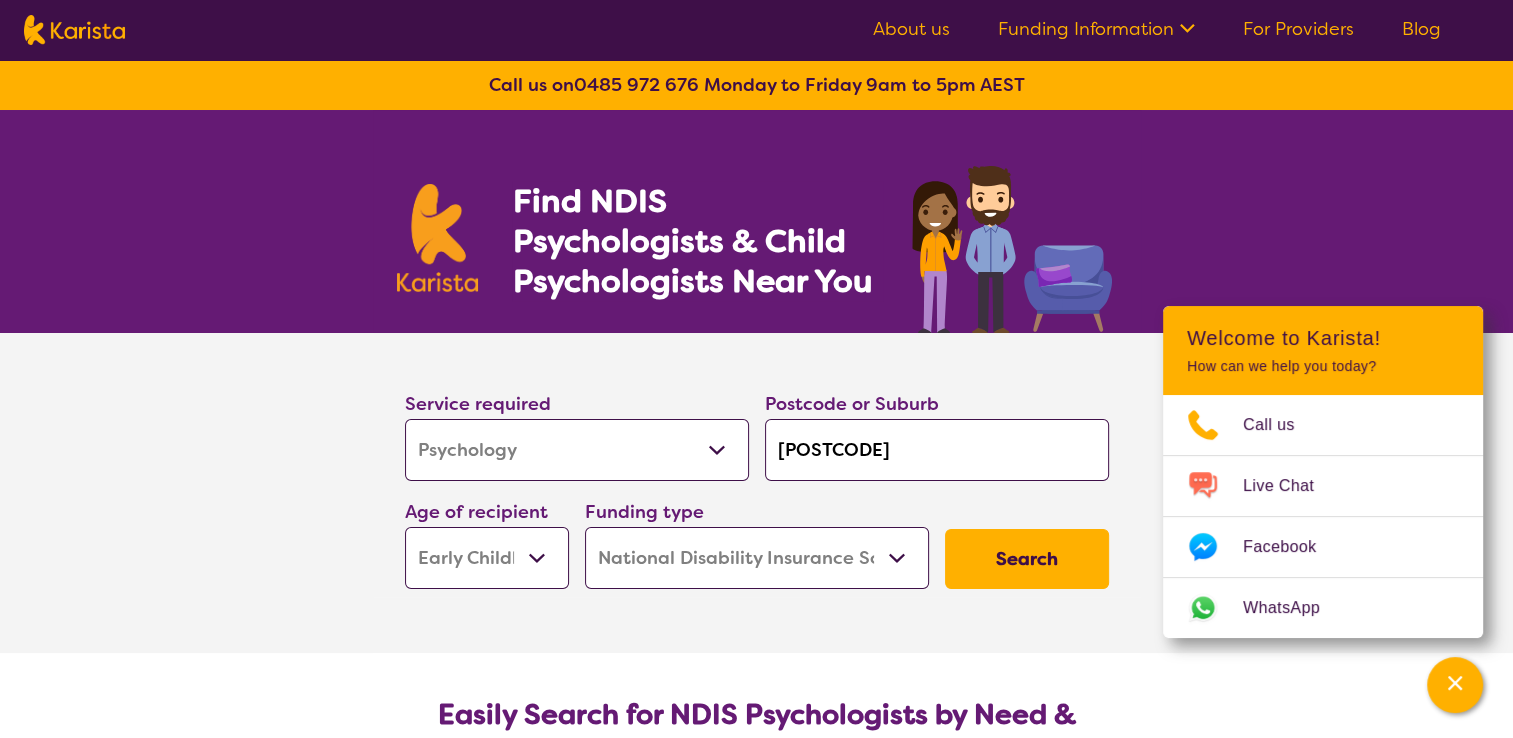click on "Early Childhood - 0 to 9 Child - 10 to 11 Adolescent - 12 to 17 Adult - 18 to 64 Aged - 65+" at bounding box center (487, 558) 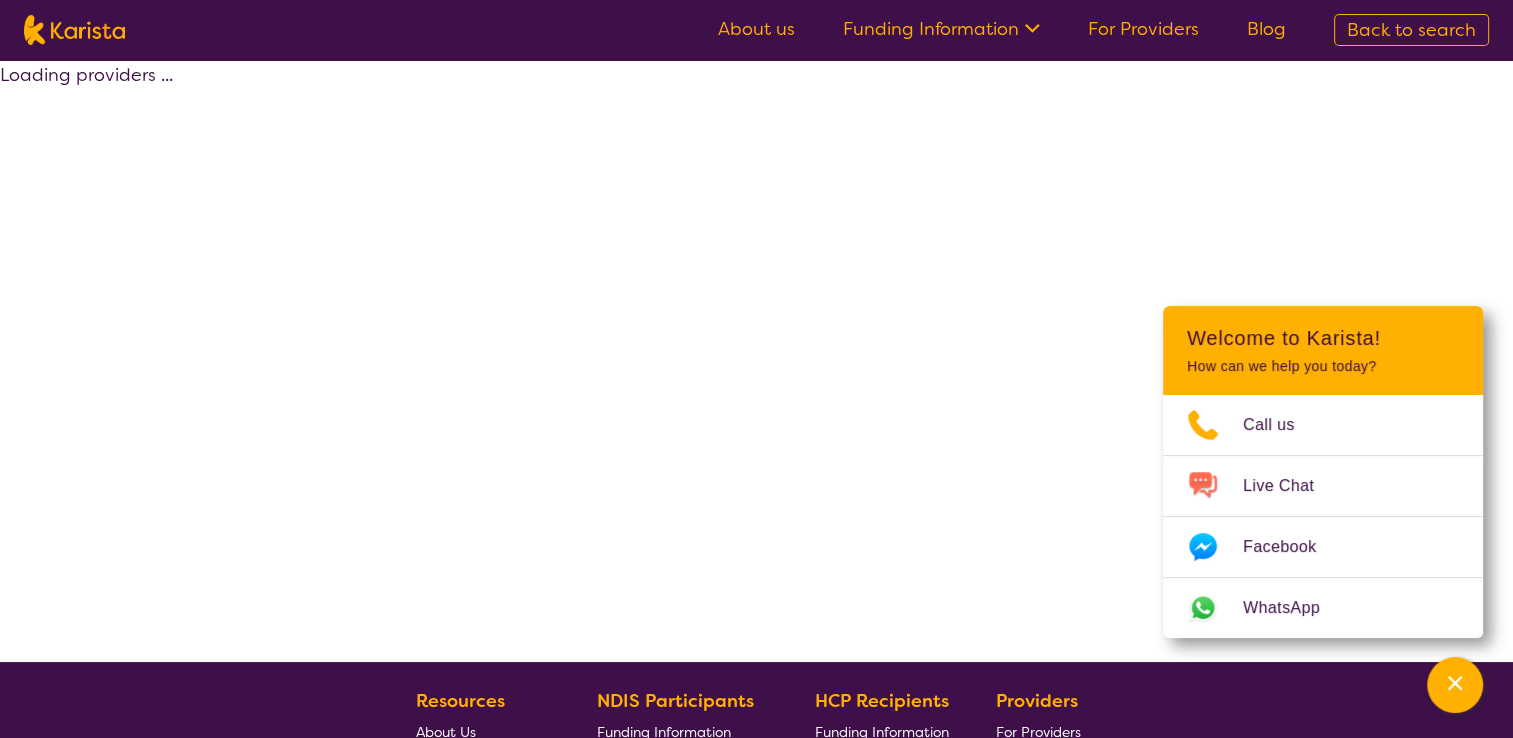 select on "by_score" 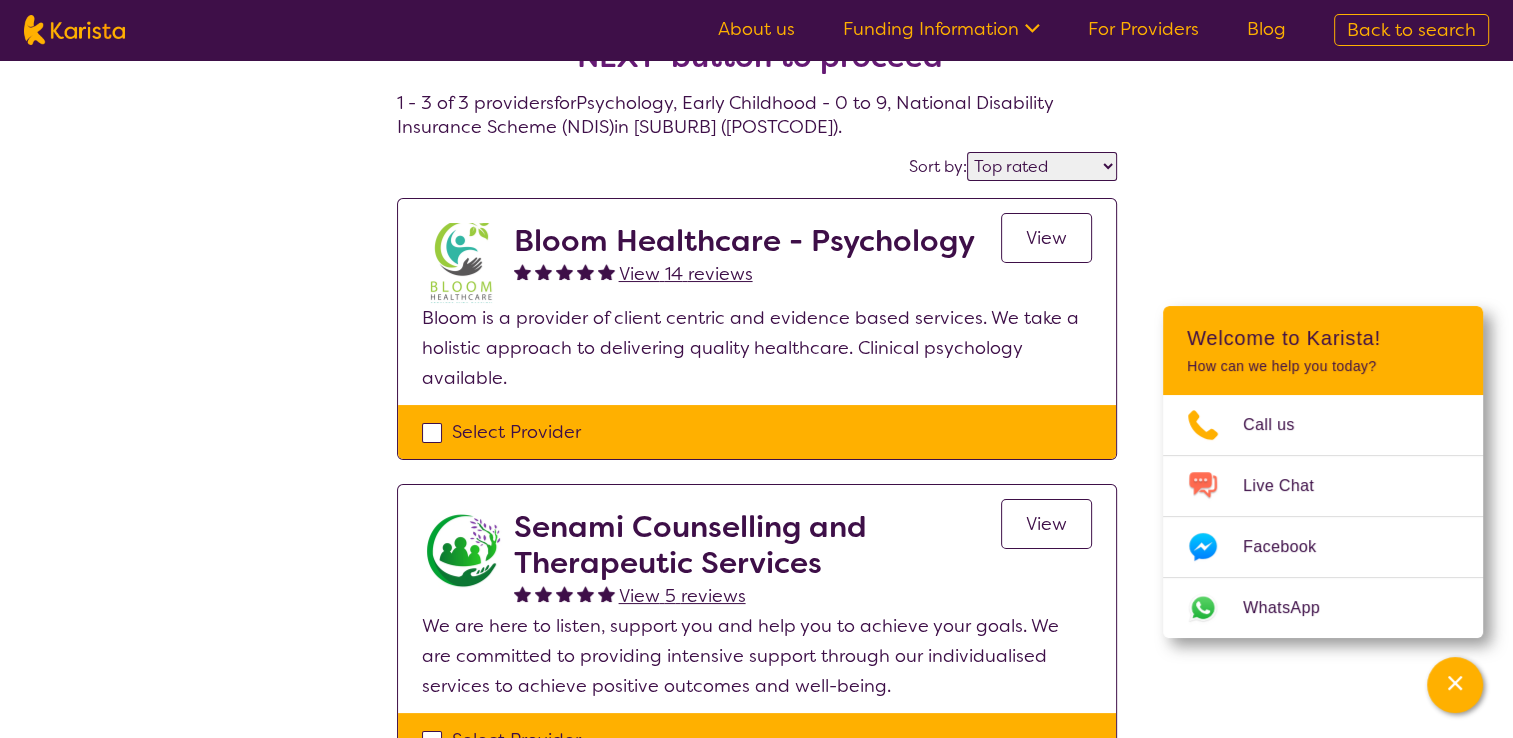 scroll, scrollTop: 80, scrollLeft: 0, axis: vertical 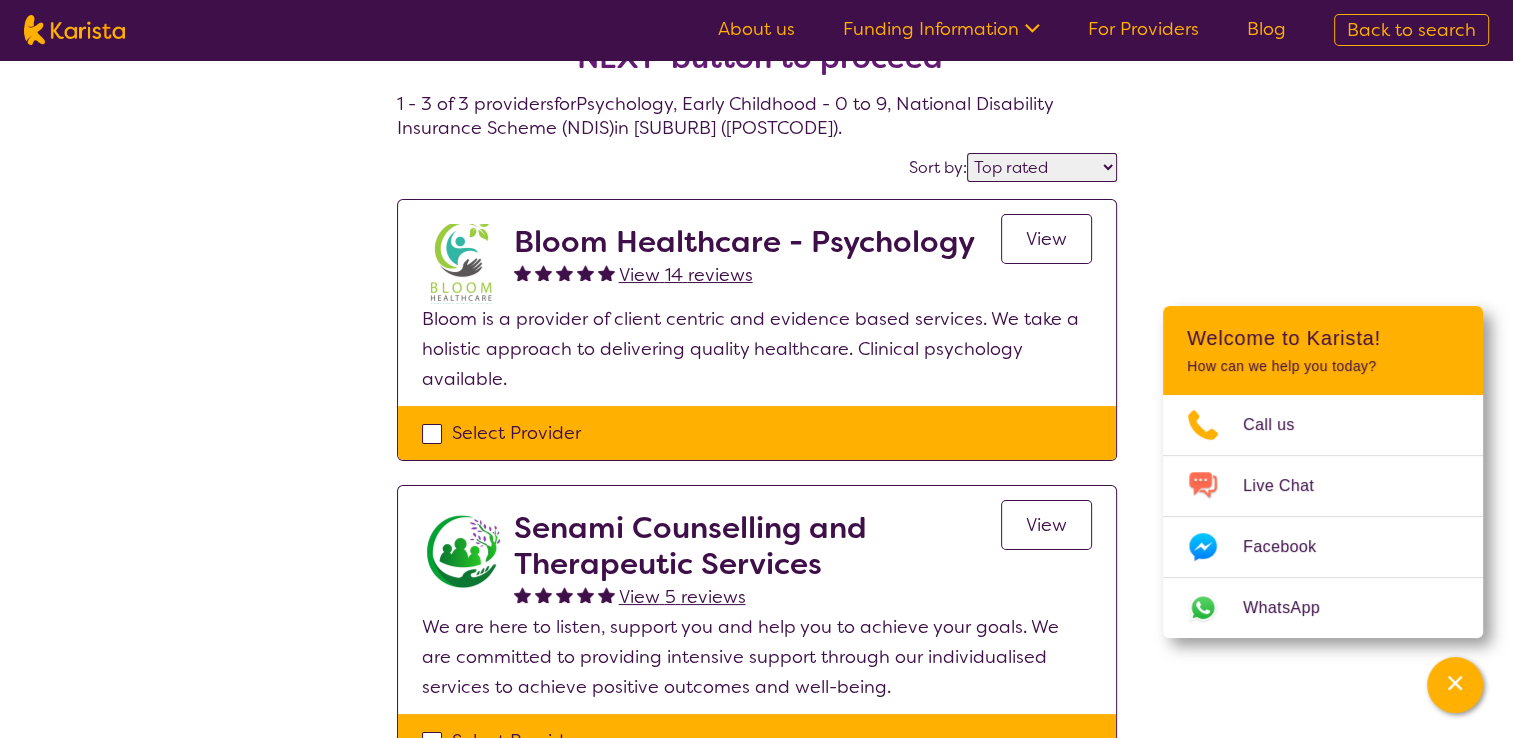 click on "View   14   reviews" at bounding box center (686, 275) 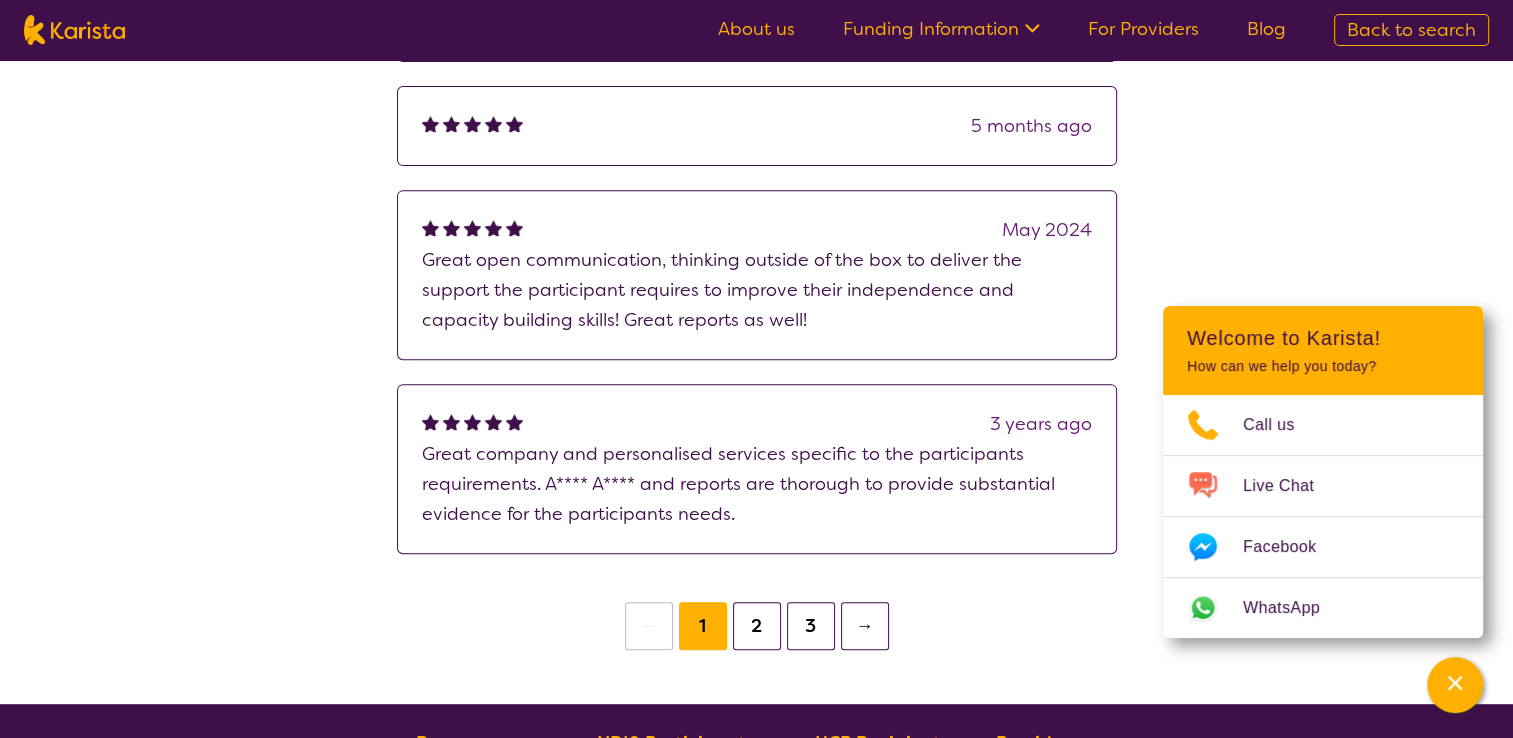 scroll, scrollTop: 760, scrollLeft: 0, axis: vertical 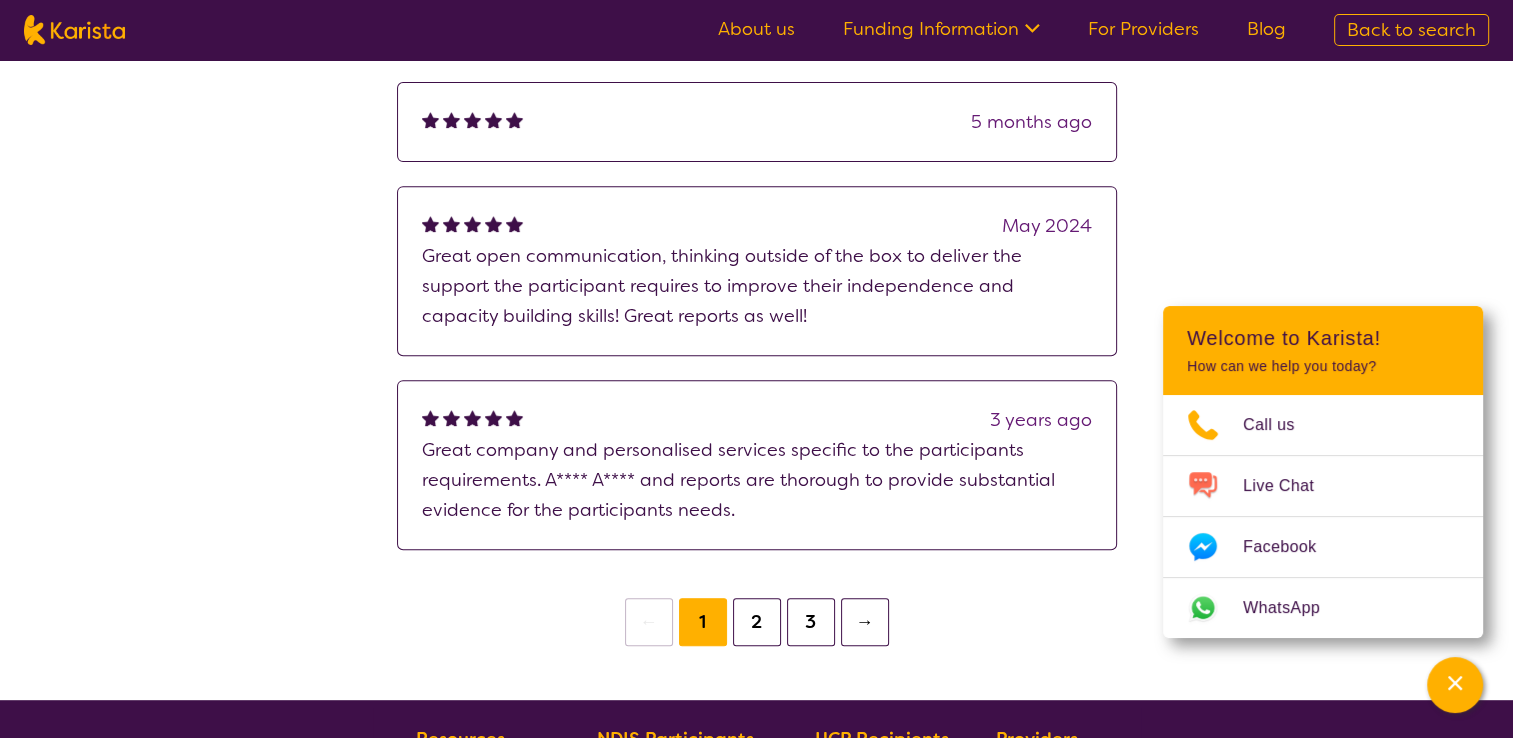 select on "by_score" 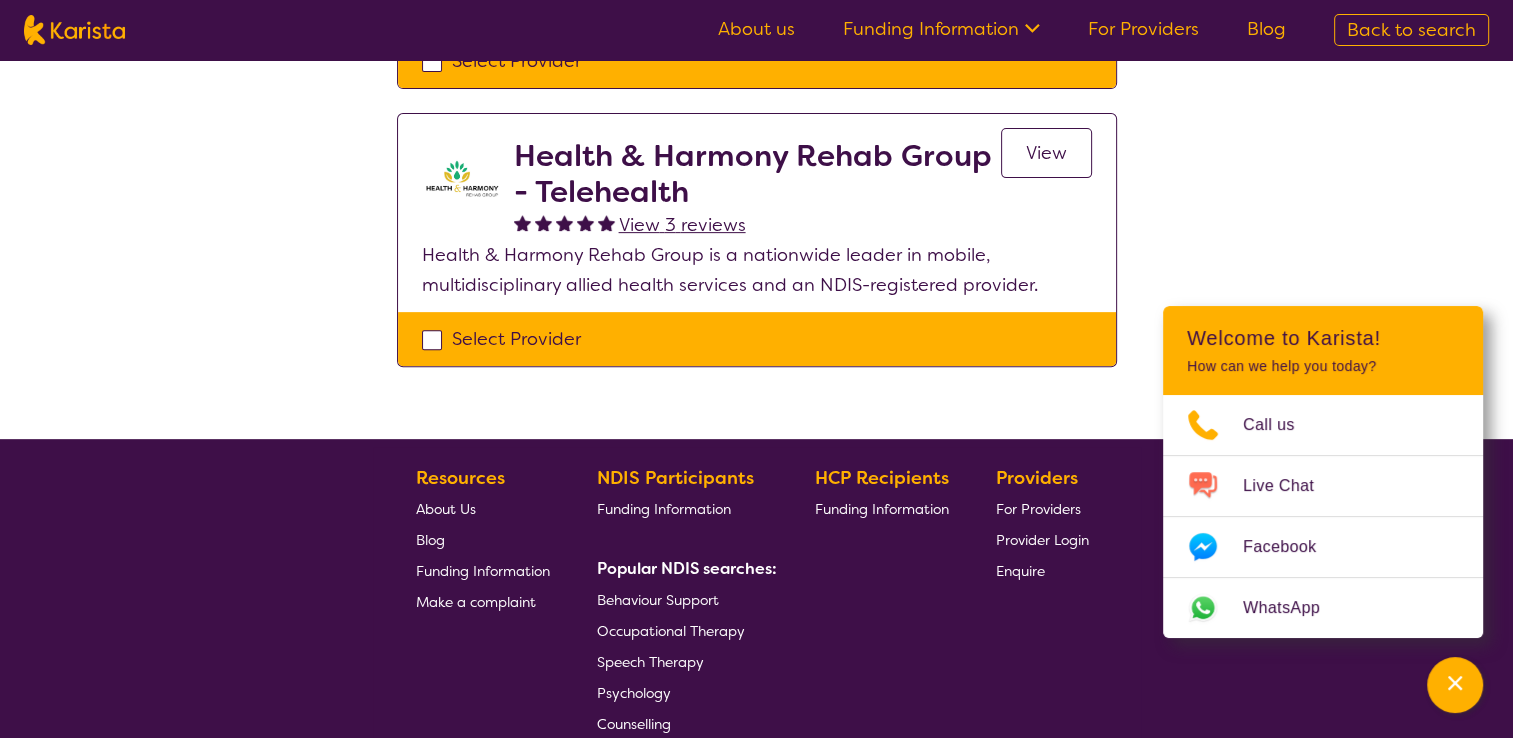 scroll, scrollTop: 80, scrollLeft: 0, axis: vertical 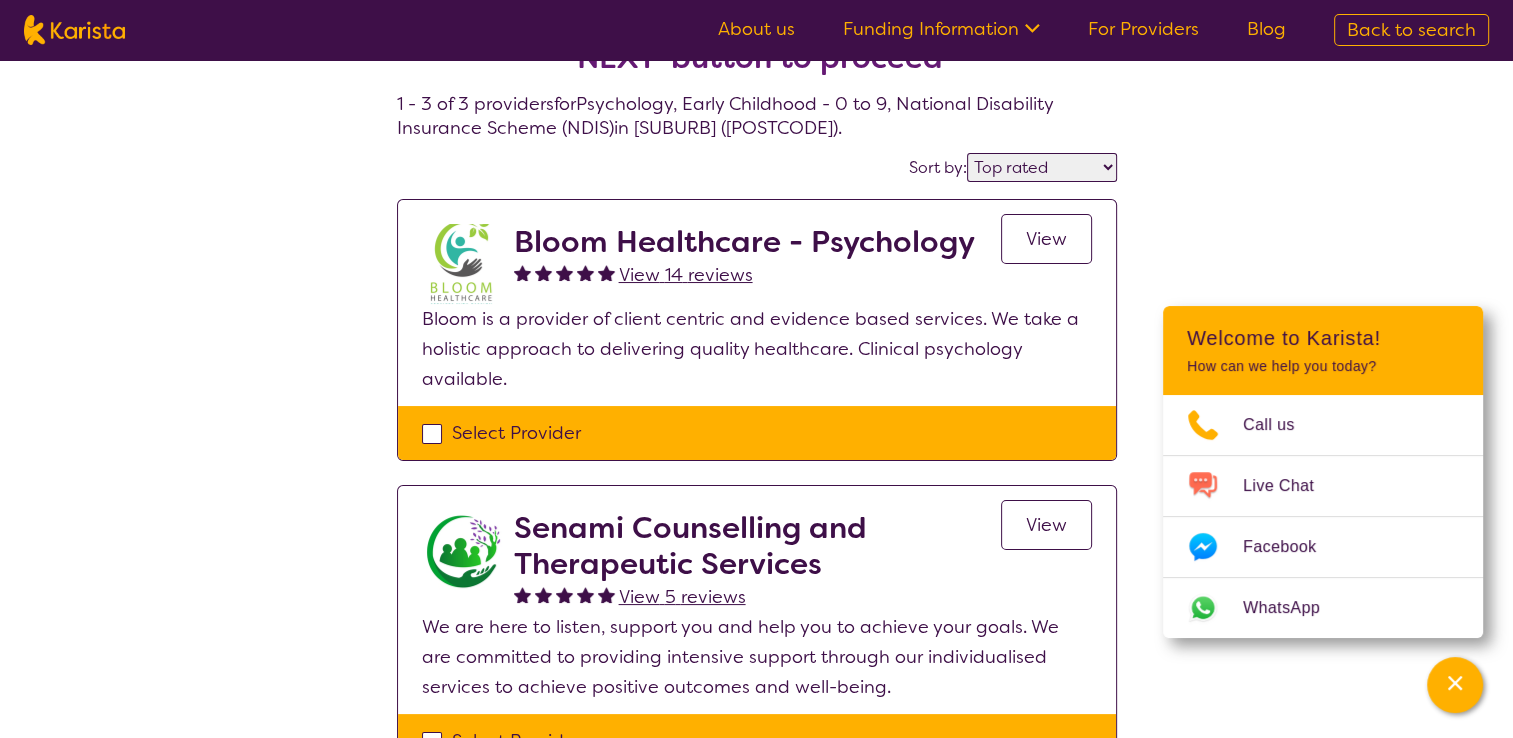 click on "View   5   reviews" at bounding box center [682, 597] 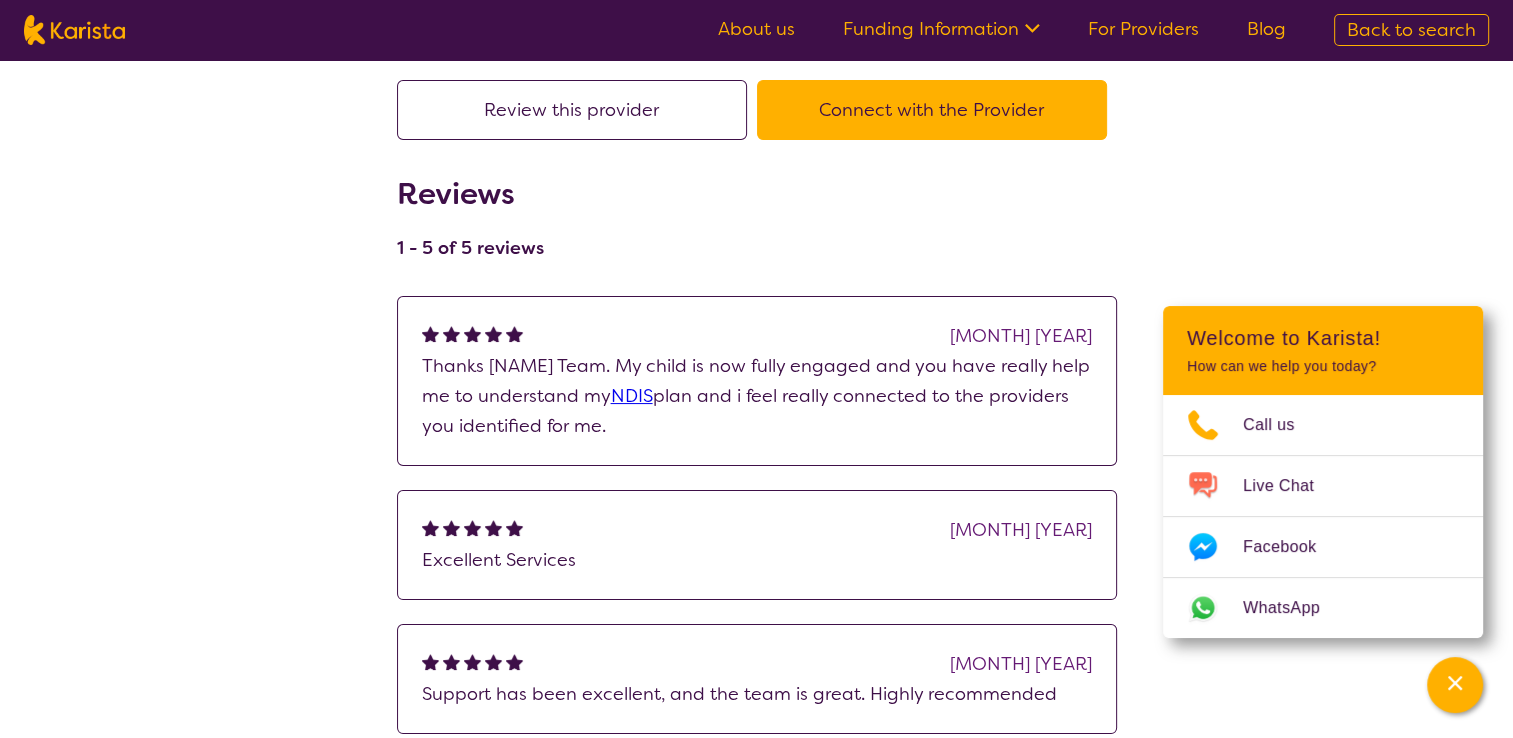 scroll, scrollTop: 280, scrollLeft: 0, axis: vertical 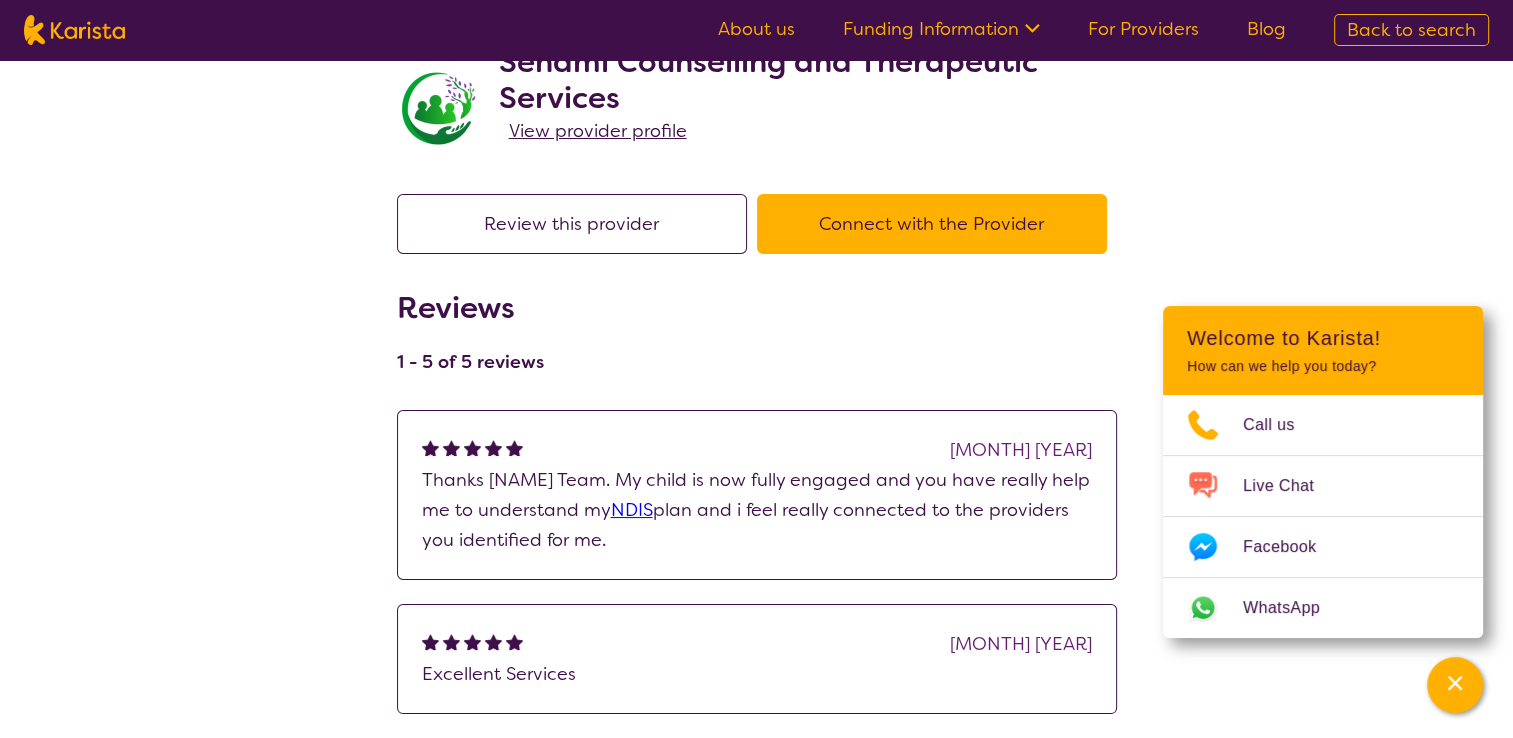 select on "by_score" 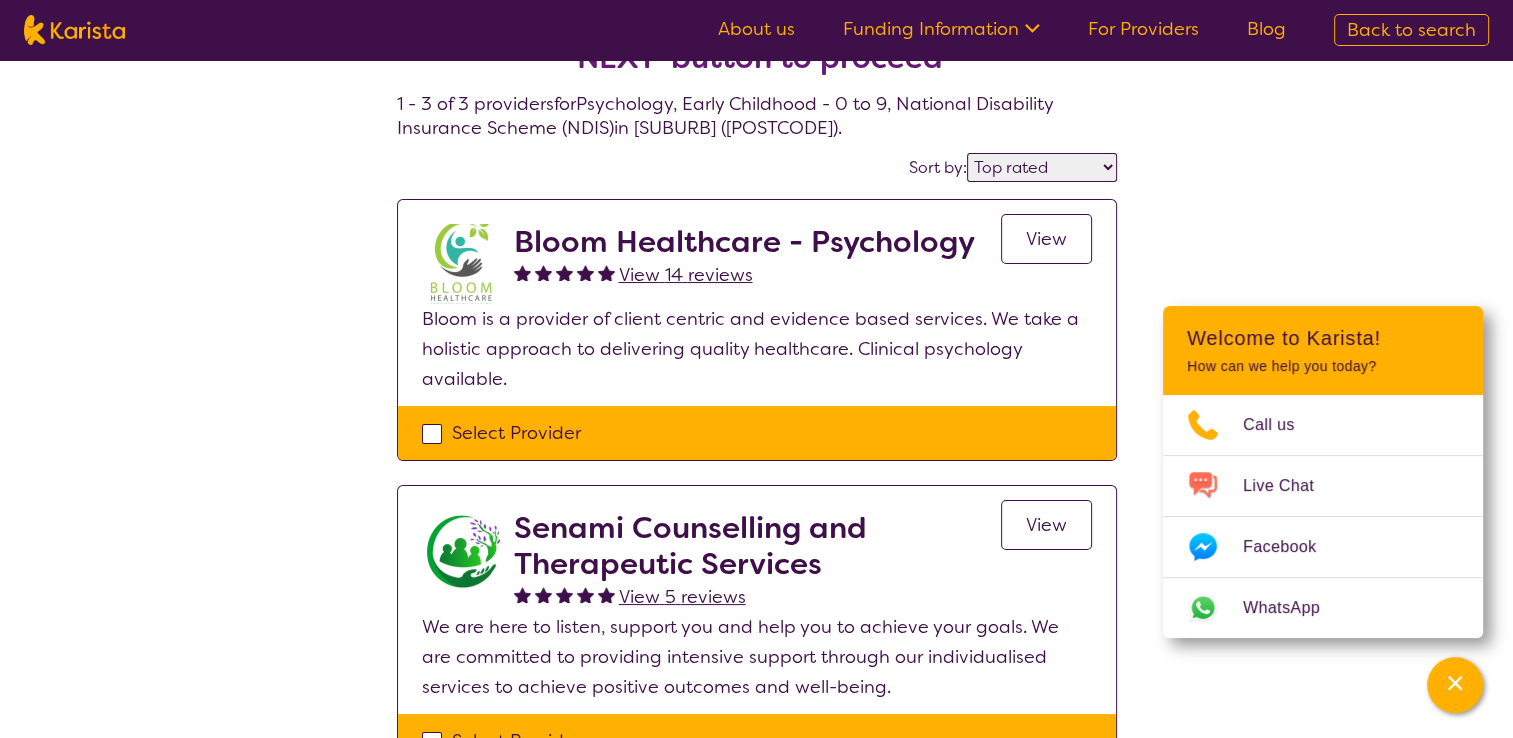 scroll, scrollTop: 0, scrollLeft: 0, axis: both 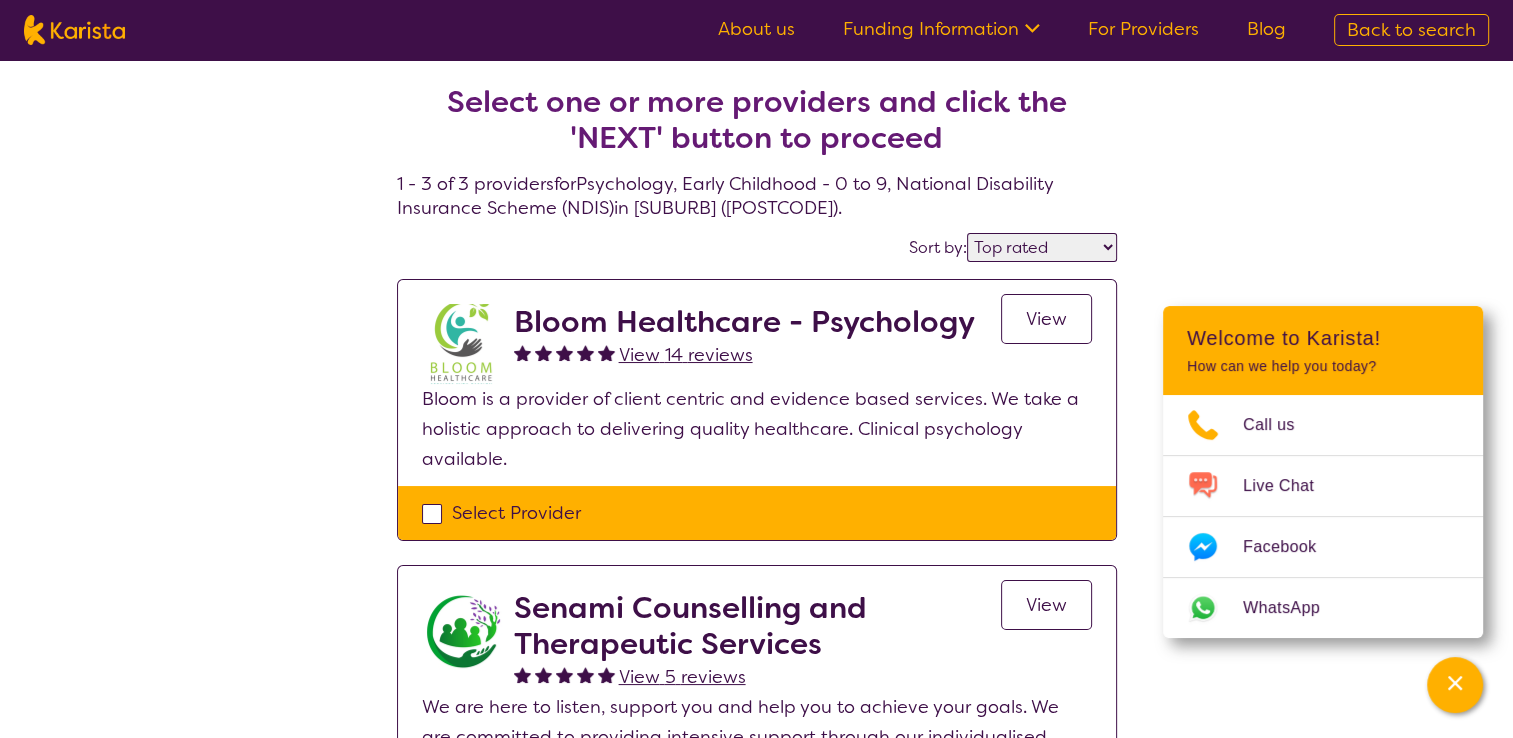 select on "Psychology" 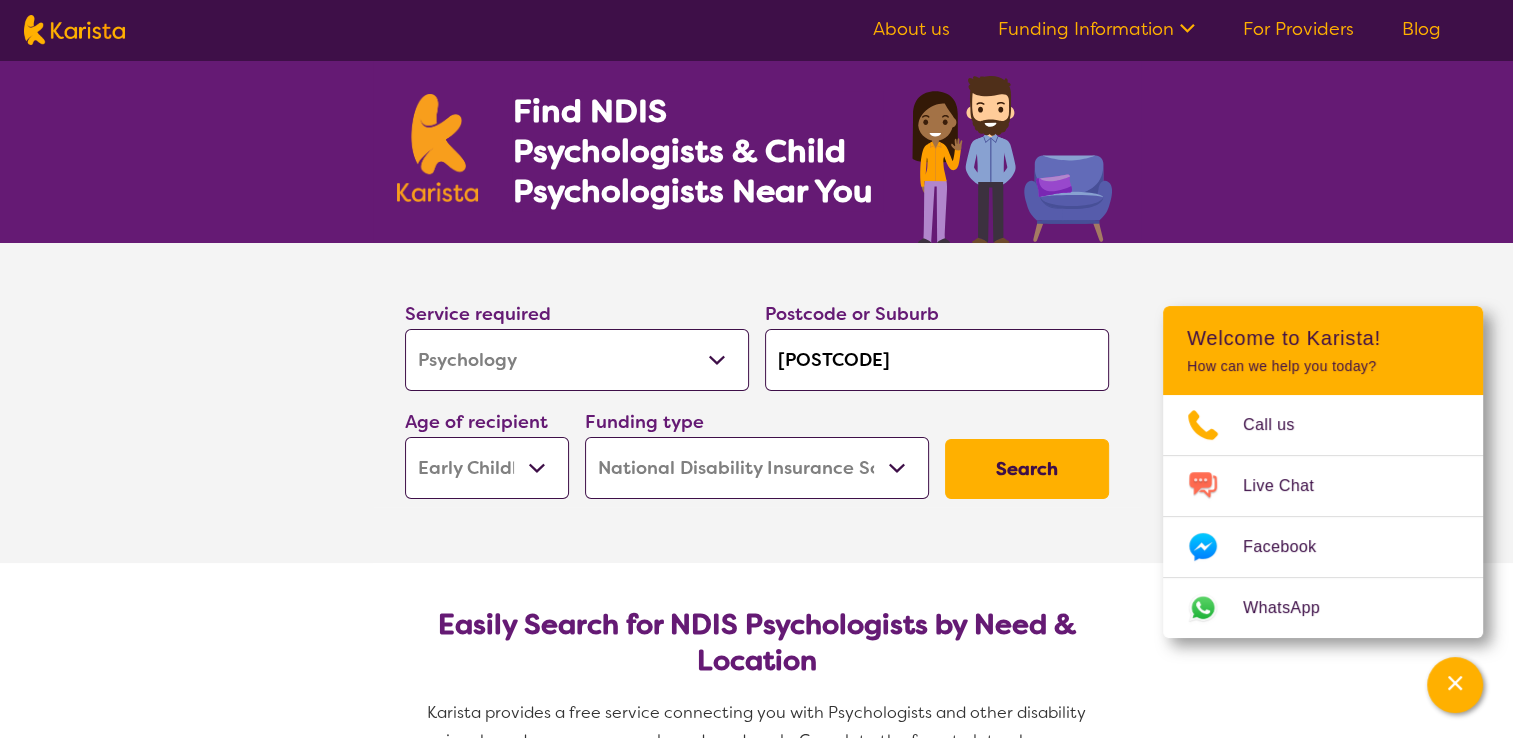 scroll, scrollTop: 0, scrollLeft: 0, axis: both 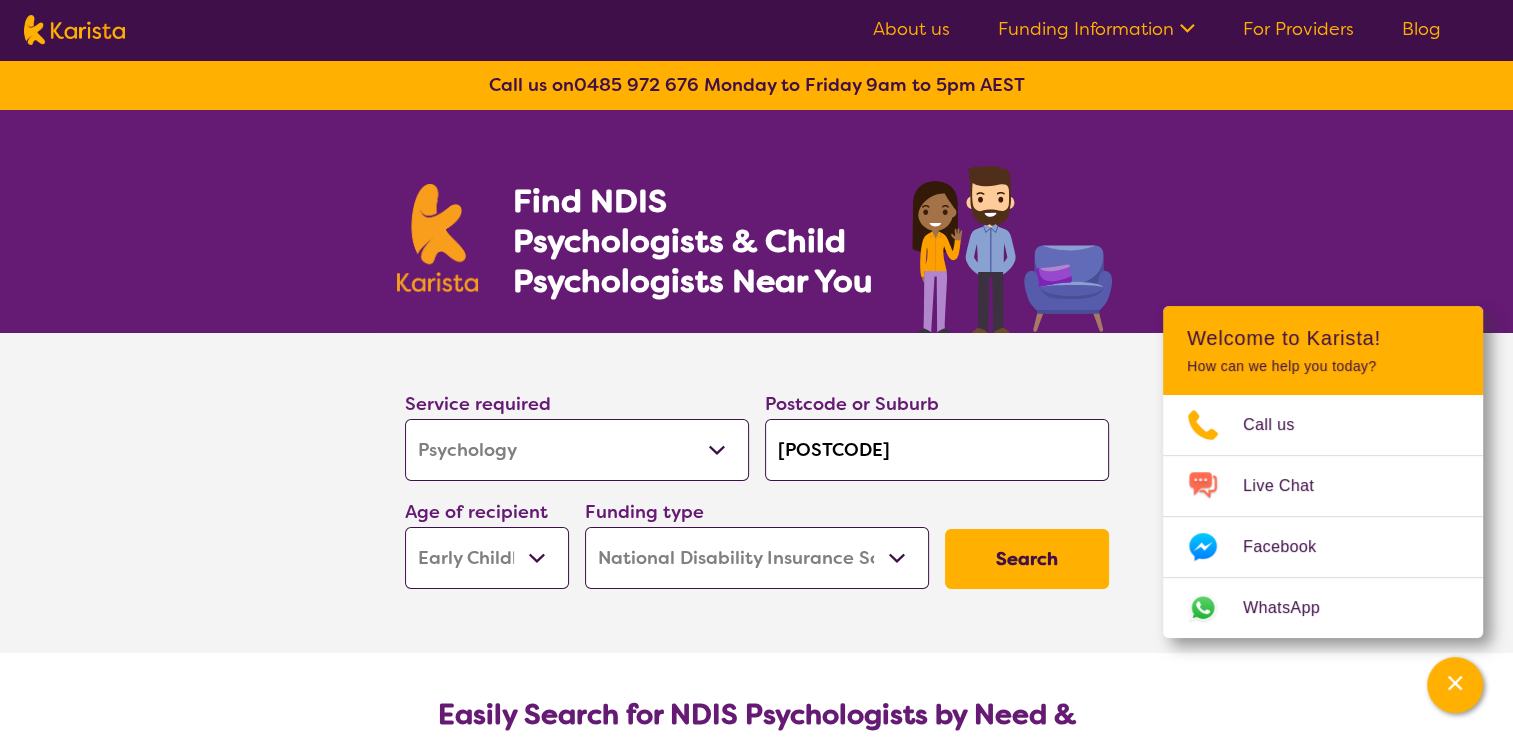 click on "Search" at bounding box center [1027, 559] 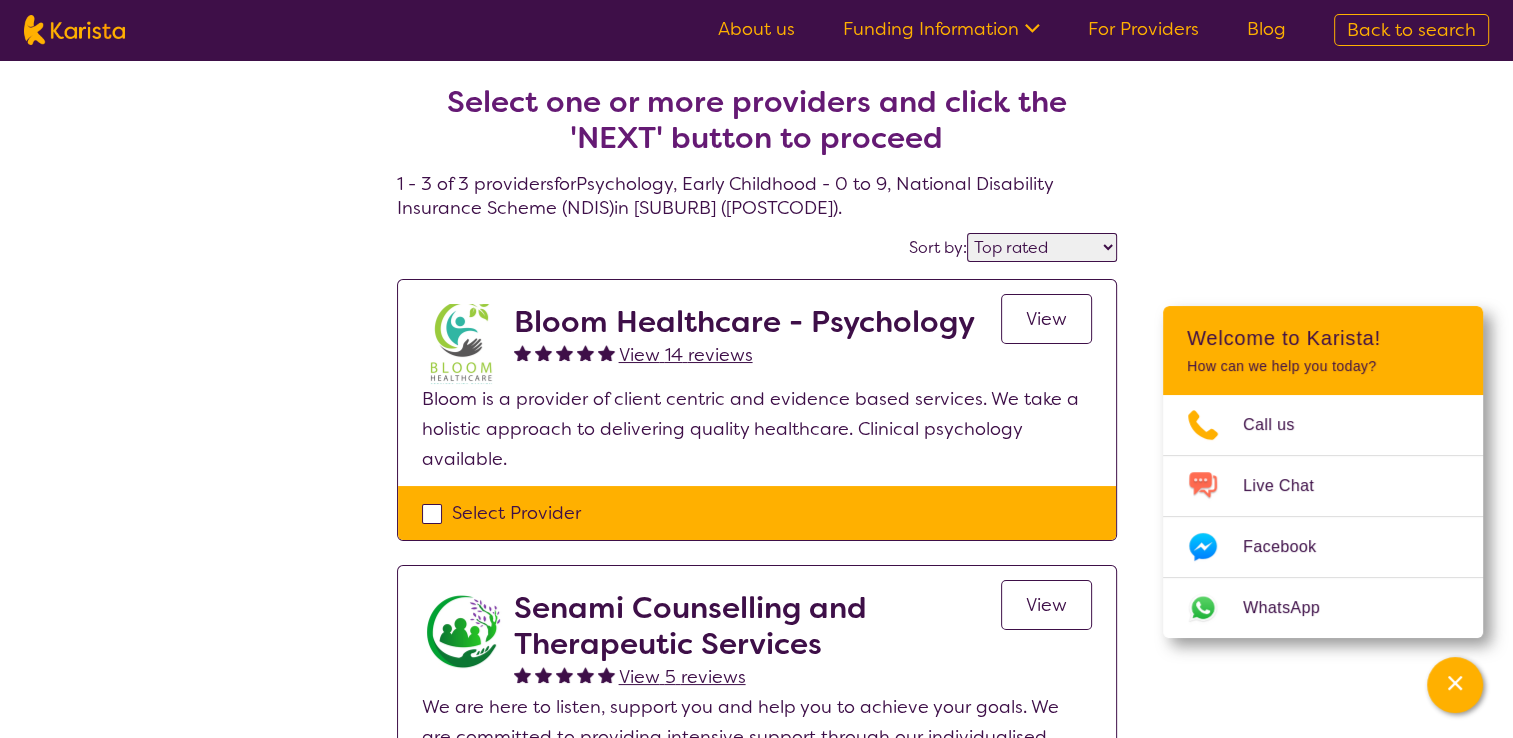 click on "View" at bounding box center [1046, 319] 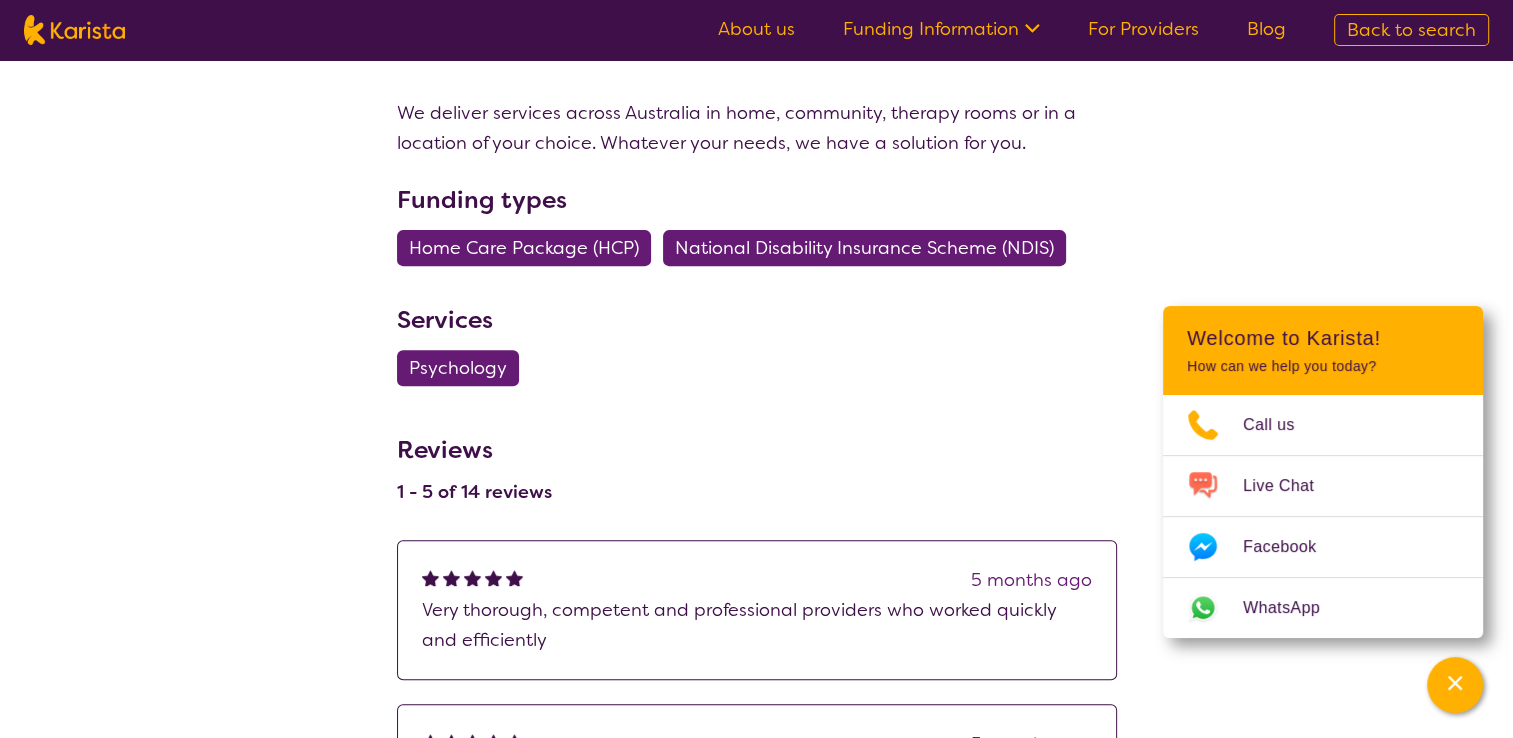 scroll, scrollTop: 720, scrollLeft: 0, axis: vertical 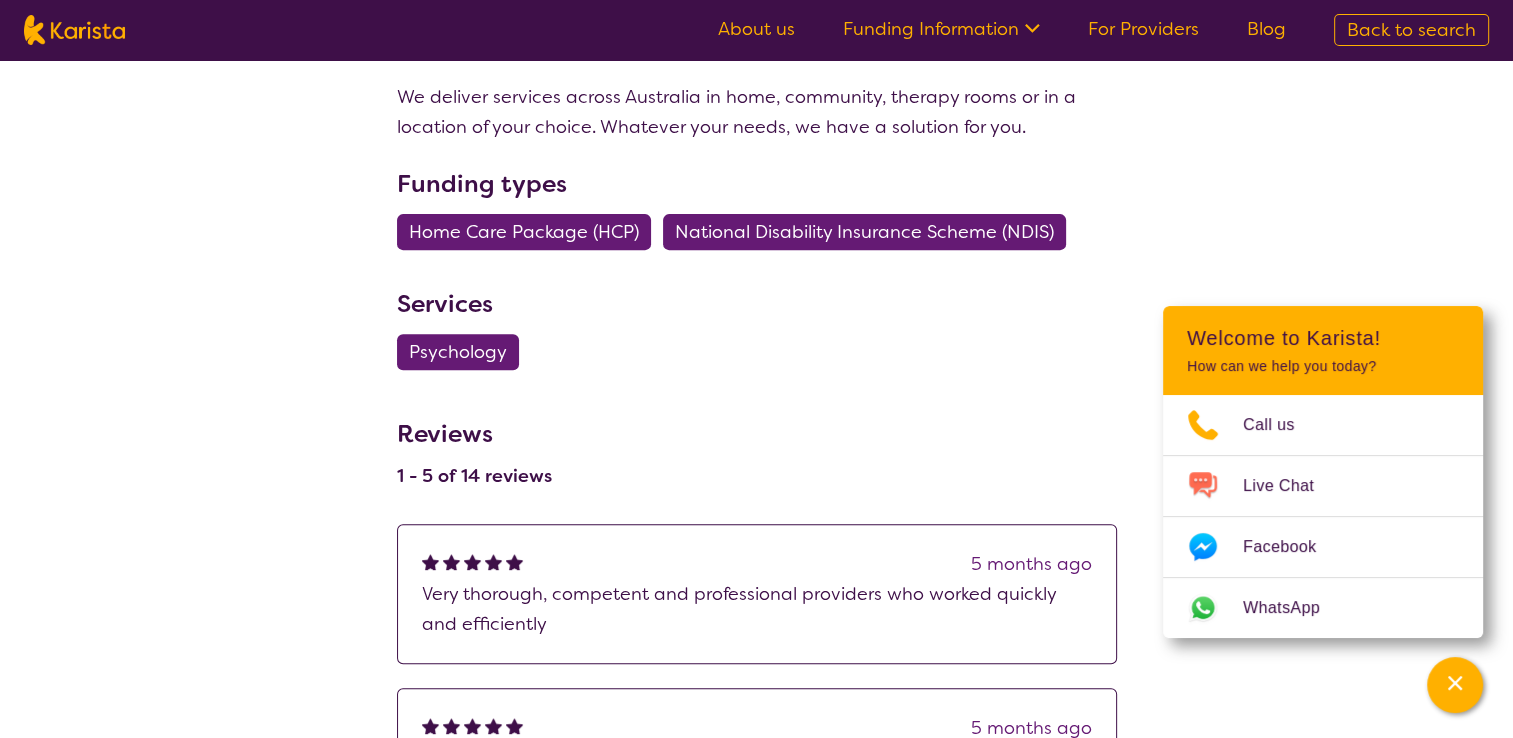 select on "by_score" 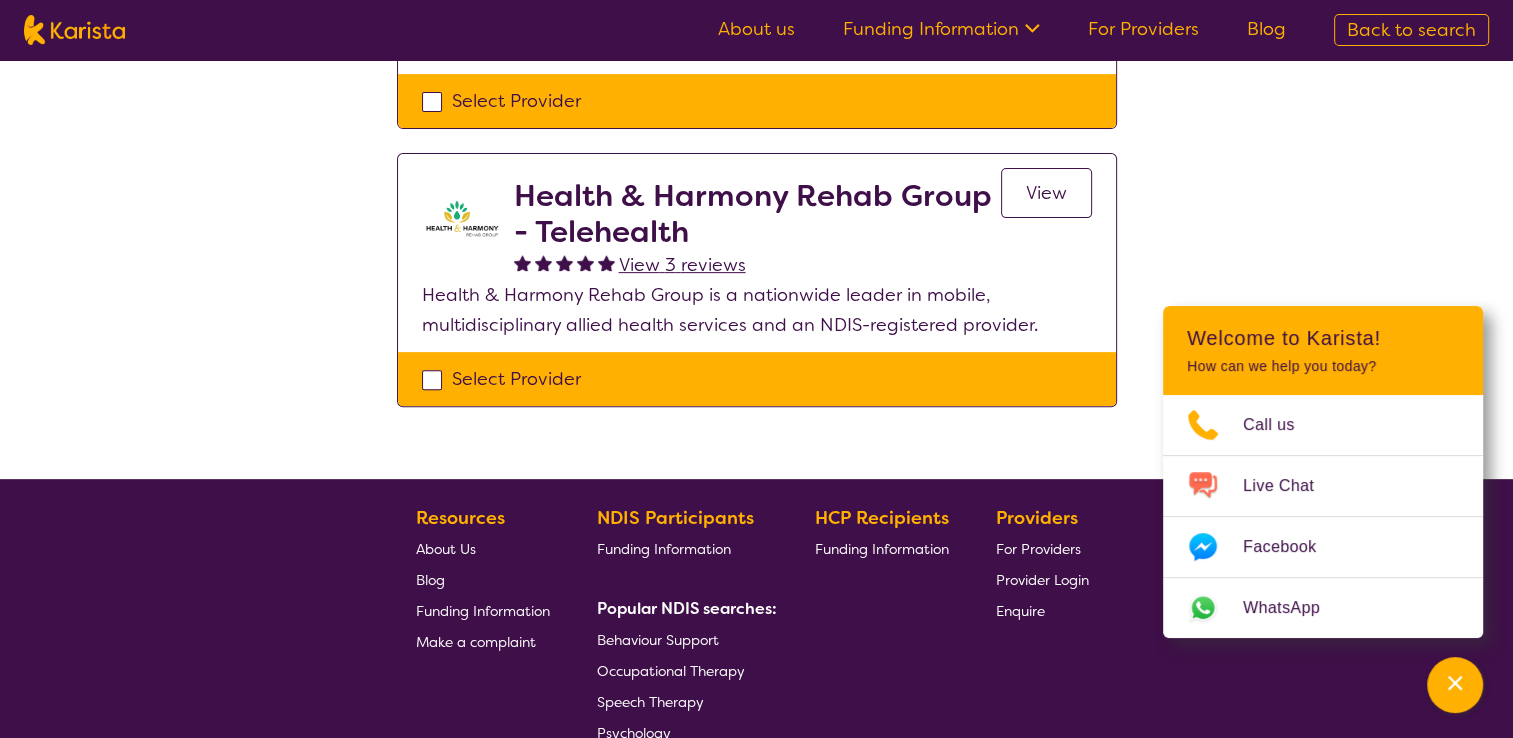 scroll, scrollTop: 0, scrollLeft: 0, axis: both 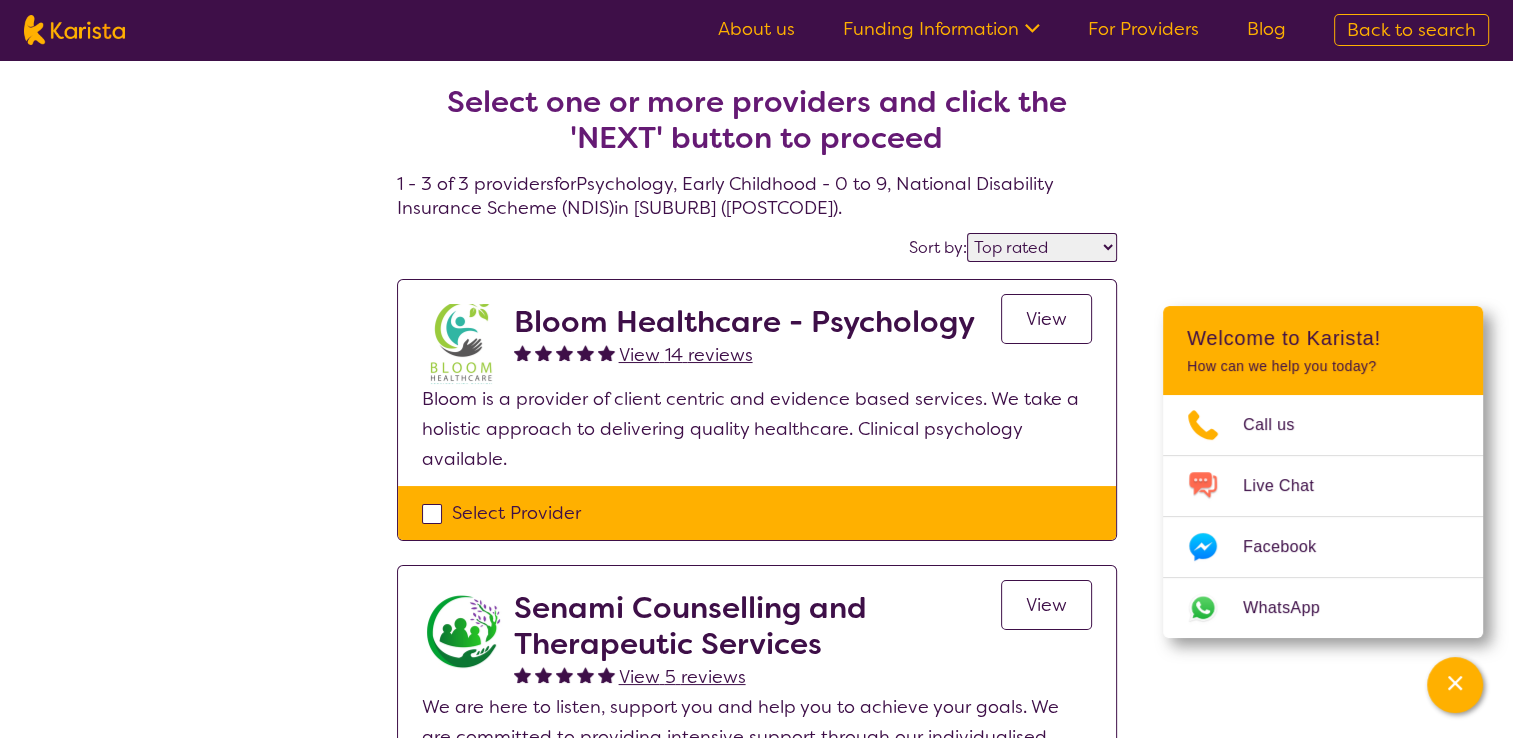 select on "Psychology" 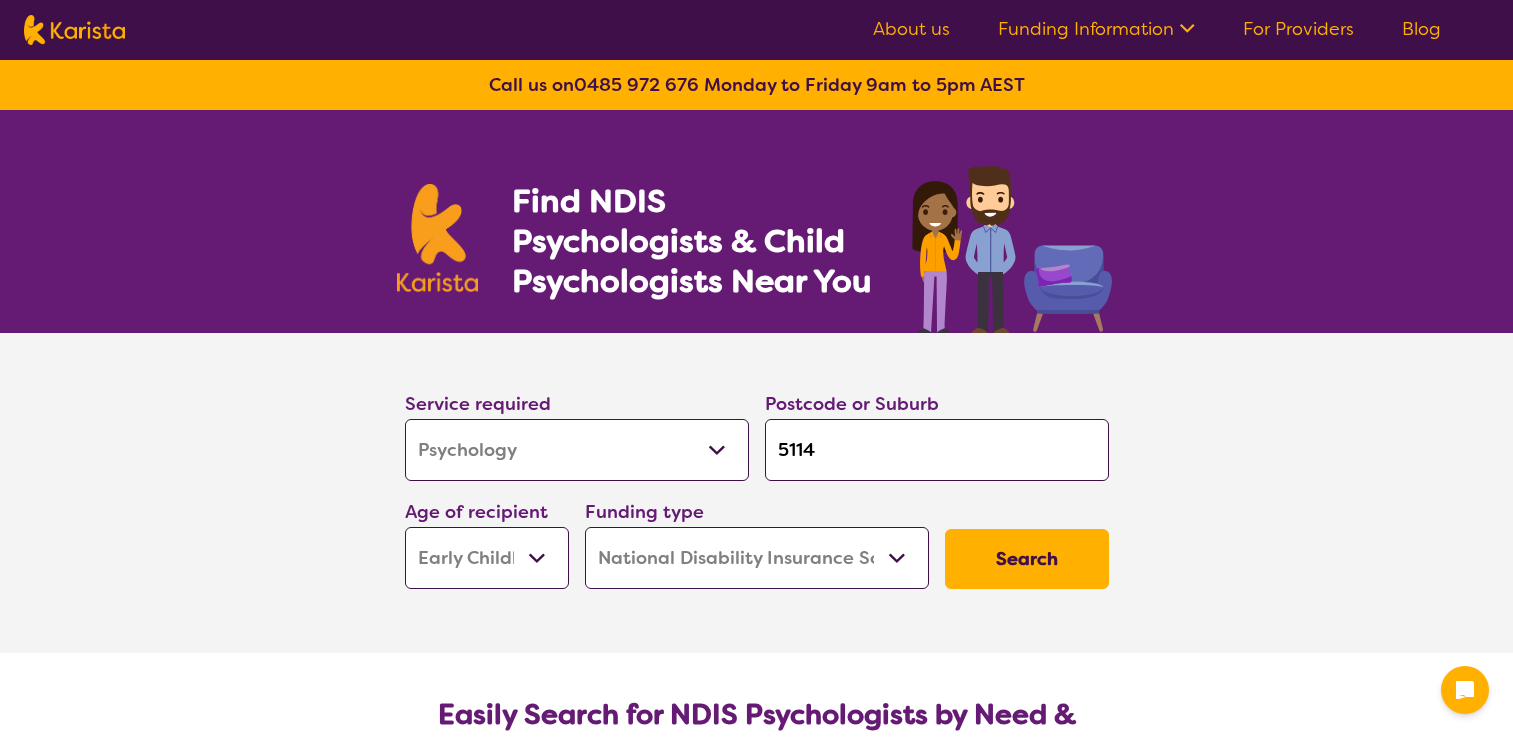 select on "Psychology" 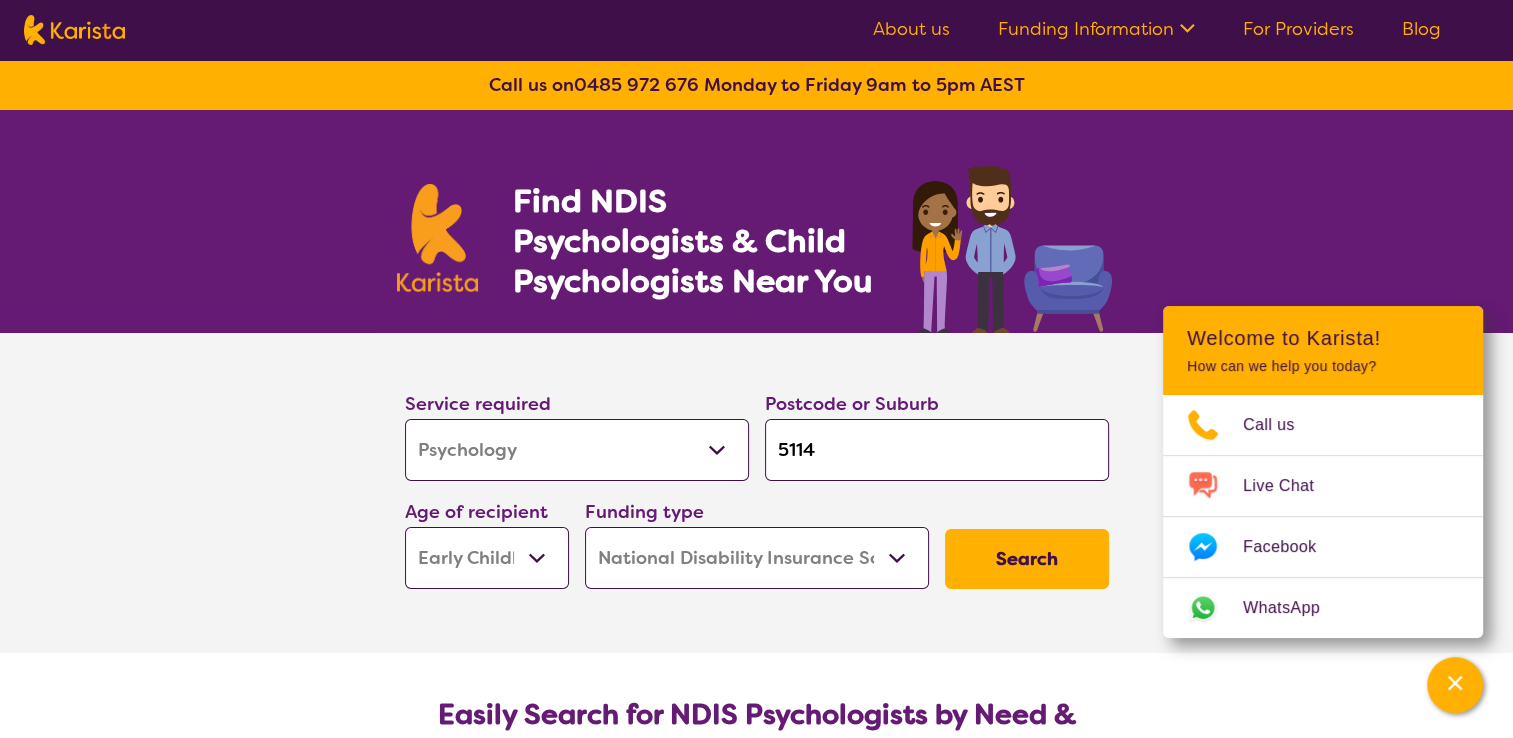 click on "Home Care Package (HCP) National Disability Insurance Scheme (NDIS) I don't know" at bounding box center [757, 558] 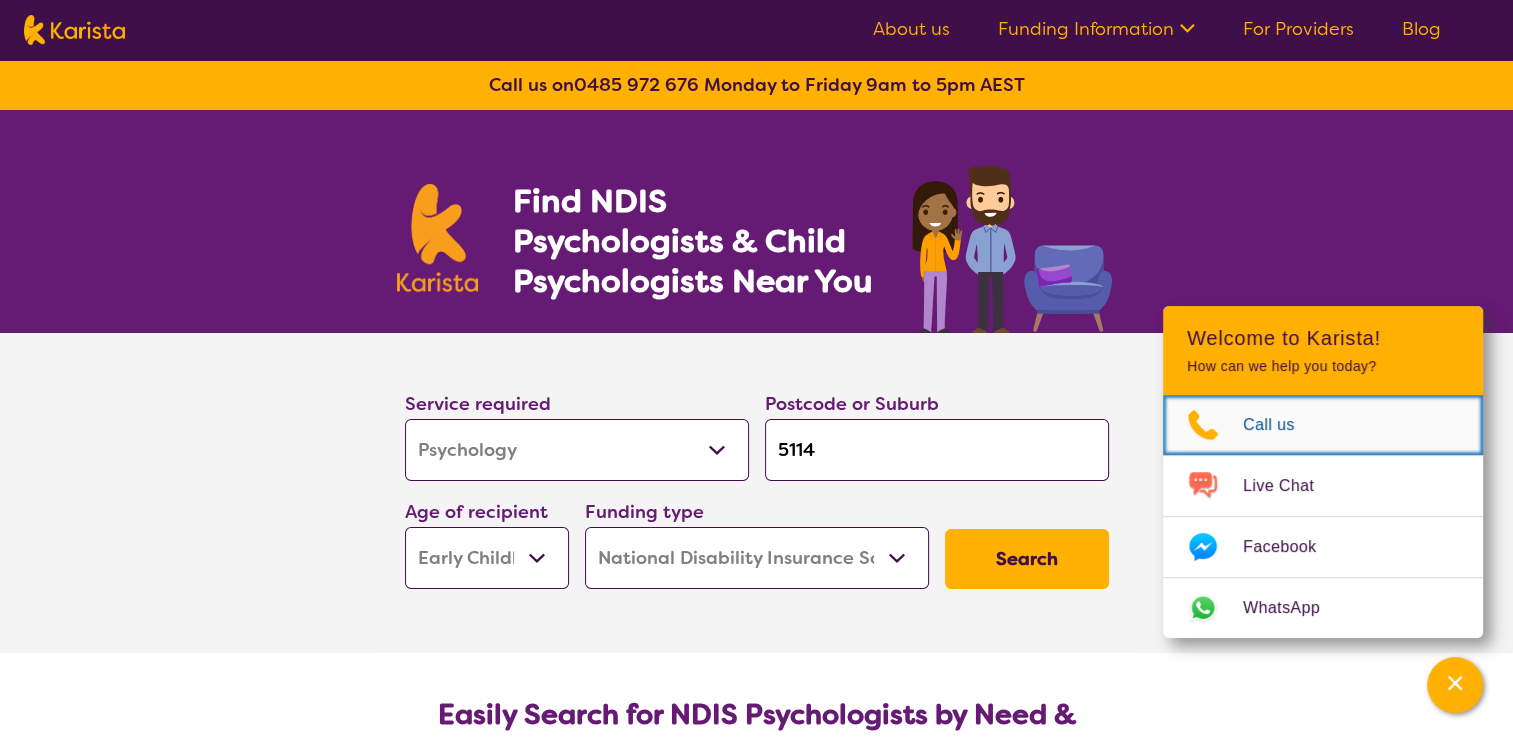 click on "Call us" at bounding box center [1281, 425] 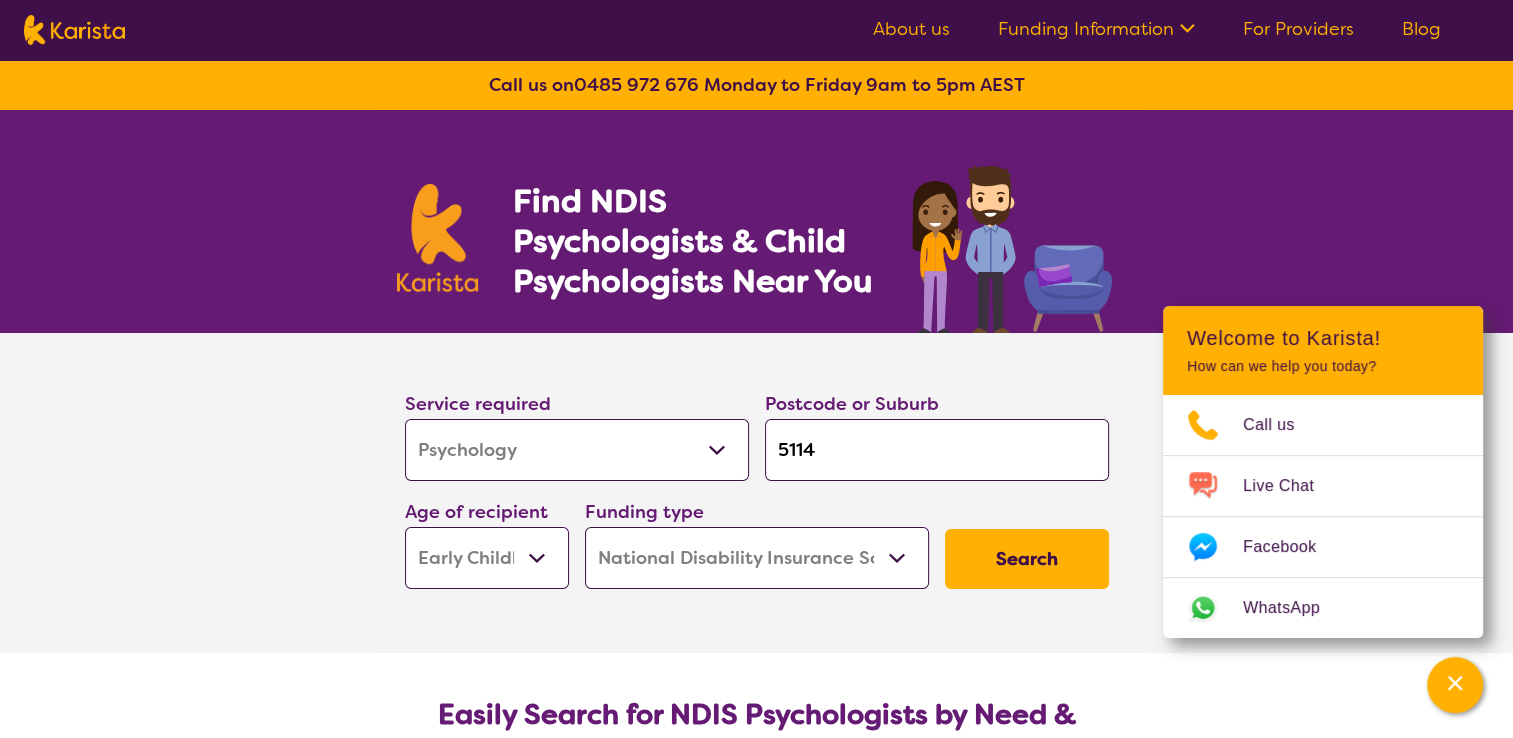 click on "Find NDIS Psychologists & Child Psychologists Near You" at bounding box center (756, 221) 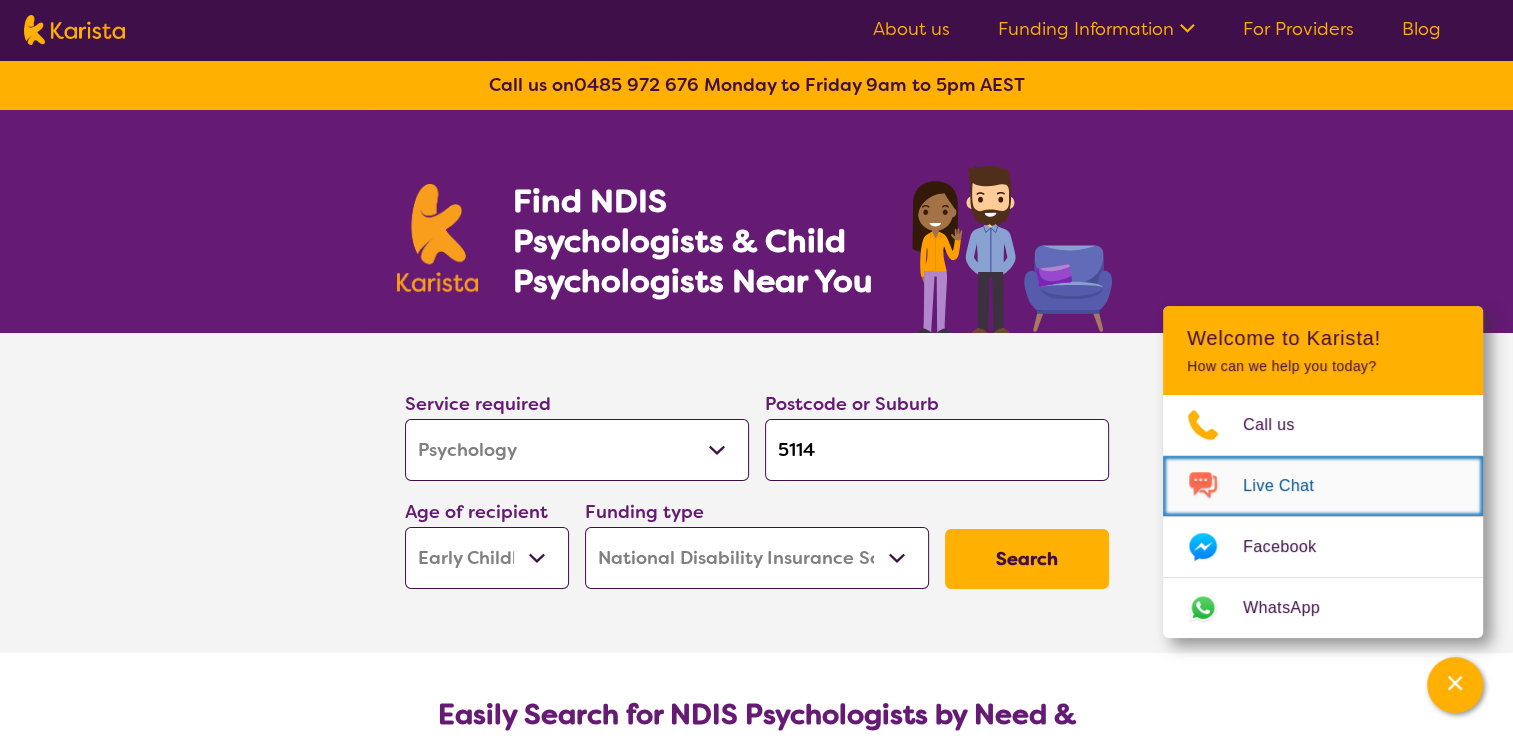 click on "Live Chat" at bounding box center (1290, 486) 